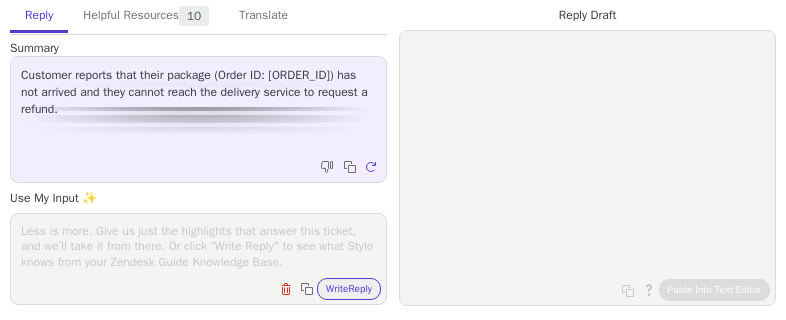 scroll, scrollTop: 0, scrollLeft: 0, axis: both 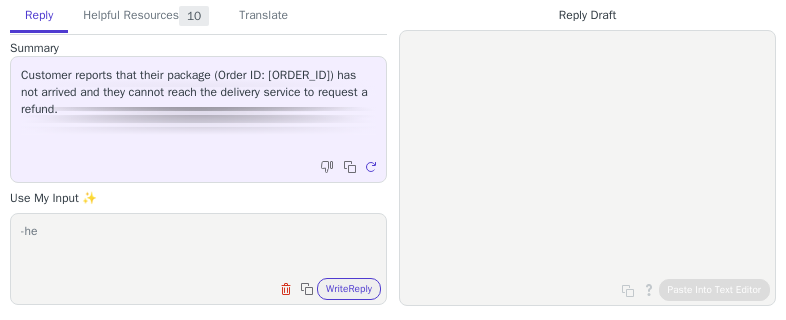 type on "-h" 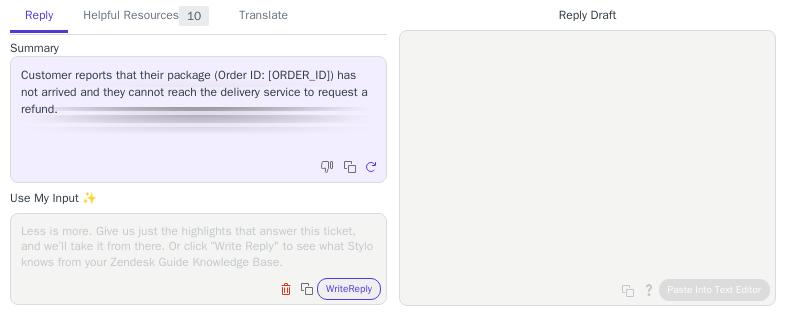 scroll, scrollTop: 0, scrollLeft: 0, axis: both 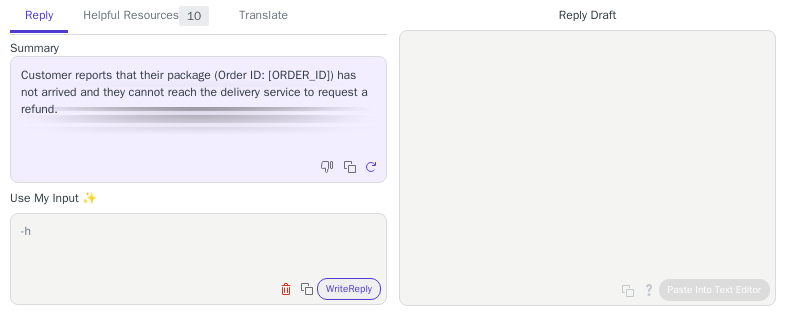 type on "-" 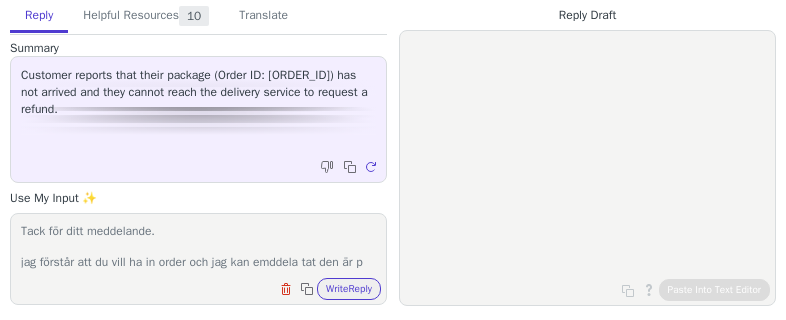 scroll, scrollTop: 47, scrollLeft: 0, axis: vertical 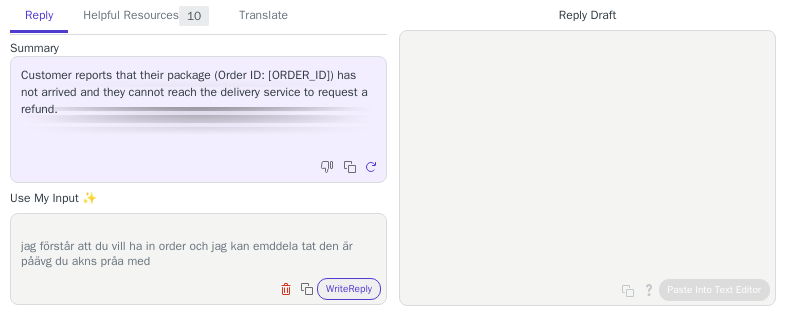 paste on "02655084204881" 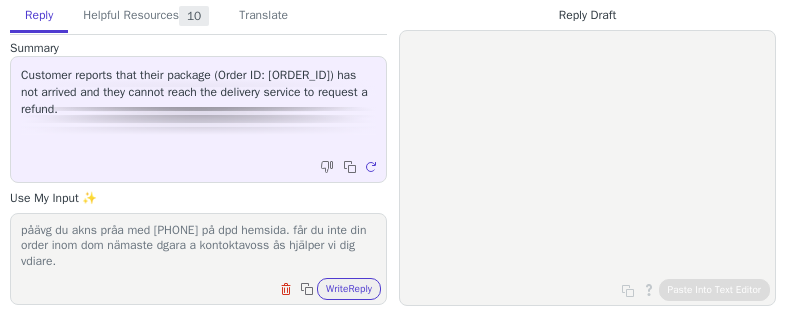 scroll, scrollTop: 109, scrollLeft: 0, axis: vertical 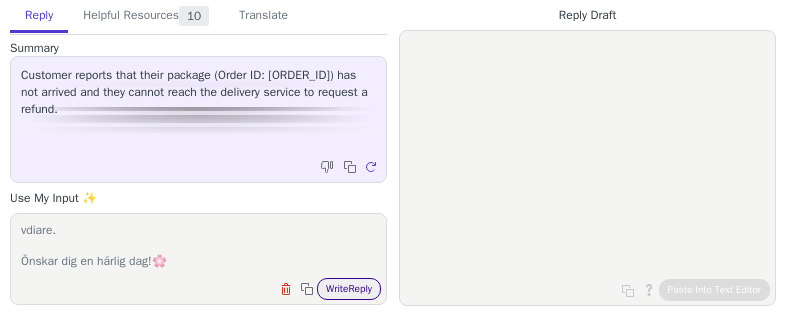 type on "Hej !
Tack för ditt meddelande.
jag förstår att du vill ha in order och jag kan emddela tat den är påävg du akns pråa med 02655084204881 på dpd hemsida. får du inte din order inom dom nämaste dgara a kontoktavoss ås hjälper vi dig vdiare.
Önskar dig en härlig dag!🌸️" 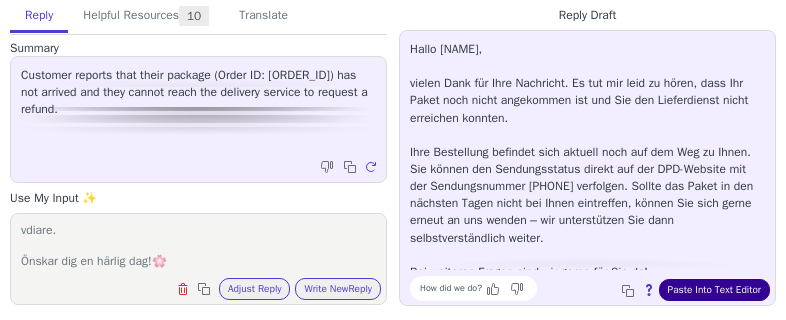 click on "Paste Into Text Editor" at bounding box center (714, 290) 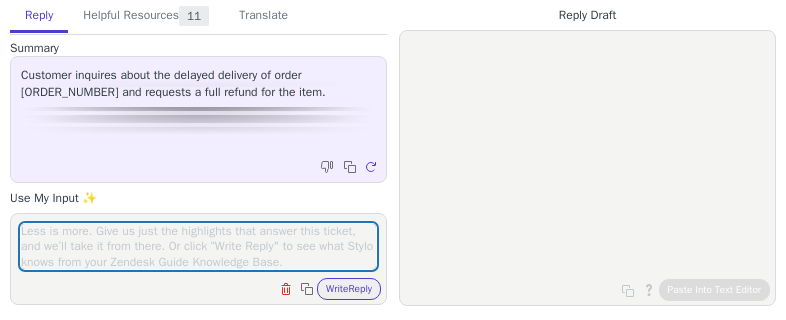scroll, scrollTop: 0, scrollLeft: 0, axis: both 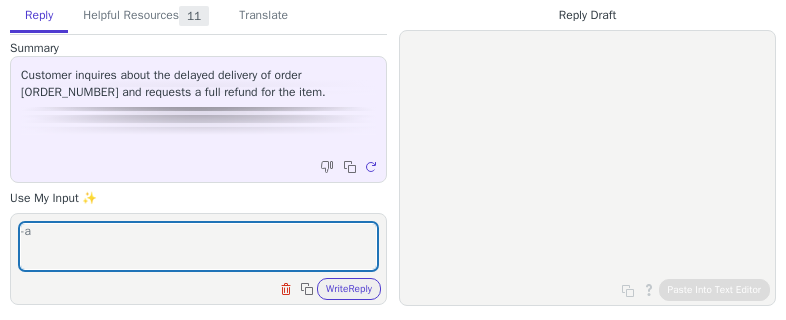 type on "-" 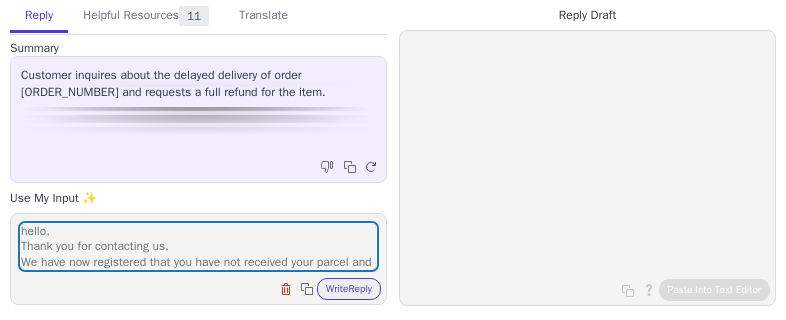 scroll, scrollTop: 170, scrollLeft: 0, axis: vertical 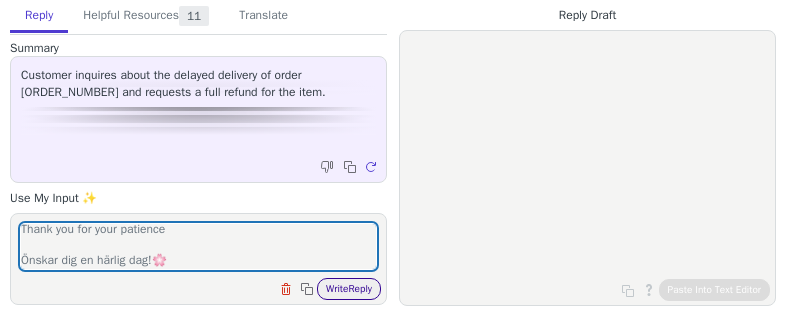type on "hello,
Thank you for contacting us.
We have now registered that you have not received your parcel and will of course refund you.
Since the order was placed and paid via Amazon, the refund will be processed through your Amazon account. Amazon will then return the amount to the original payment method used – either your bank or credit card account.
Thank you for your patience
Önskar dig en härlig dag!🌸️" 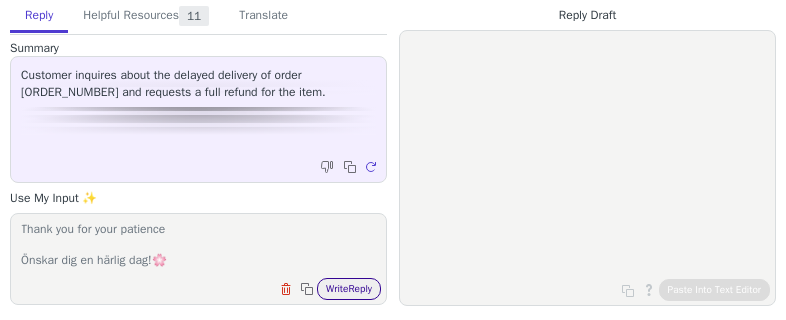 click on "Write  Reply" at bounding box center (349, 289) 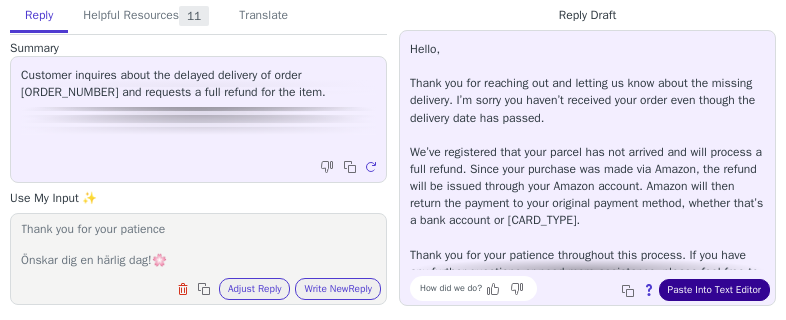 click on "Paste Into Text Editor" at bounding box center (714, 290) 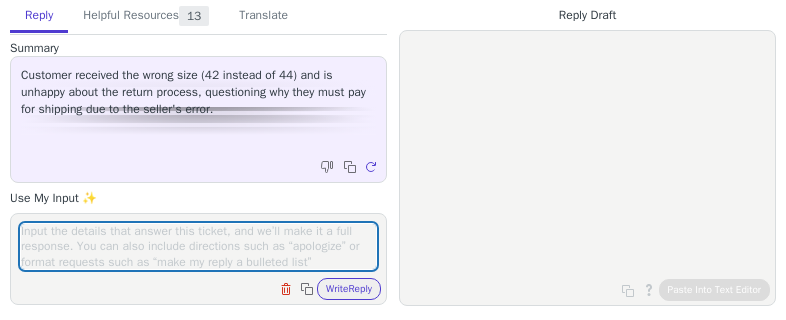 scroll, scrollTop: 0, scrollLeft: 0, axis: both 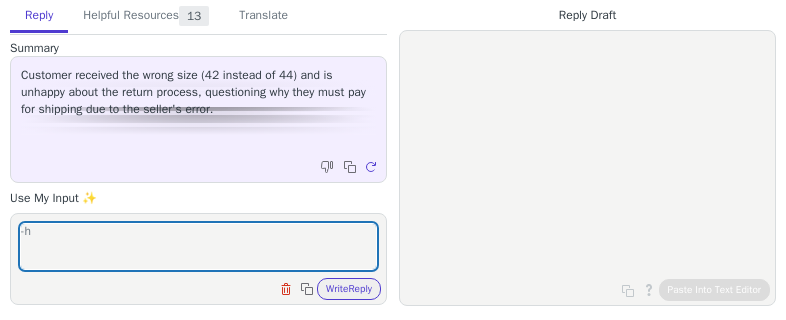 type on "-" 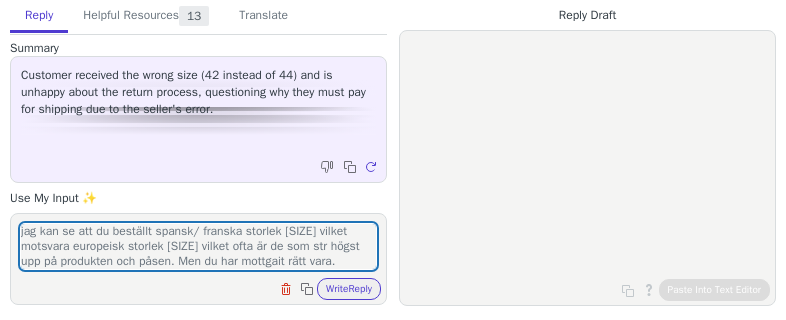 scroll, scrollTop: 93, scrollLeft: 0, axis: vertical 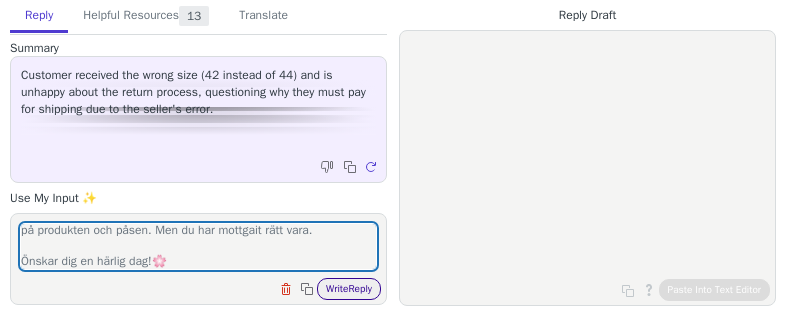 type on "Hej !
Tack för ditt meddelande.
jag kan se att du beställt spansk/ franska storlek 44 vilket motsvara europeisk storlek 42 vilket ofta är de som str högst upp på produkten och påsen. Men du har mottgait rätt vara.
Önskar dig en härlig dag!🌸️" 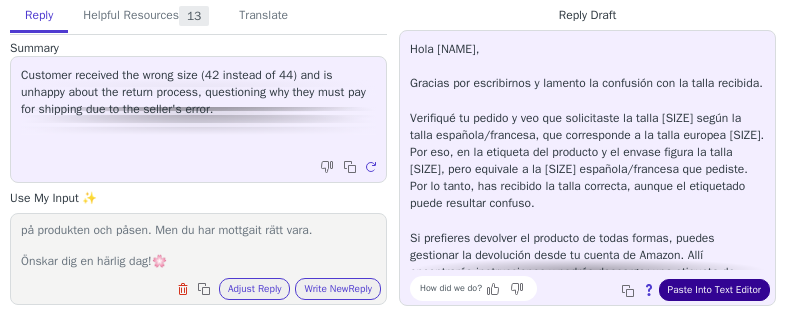 click on "Paste Into Text Editor" at bounding box center (714, 290) 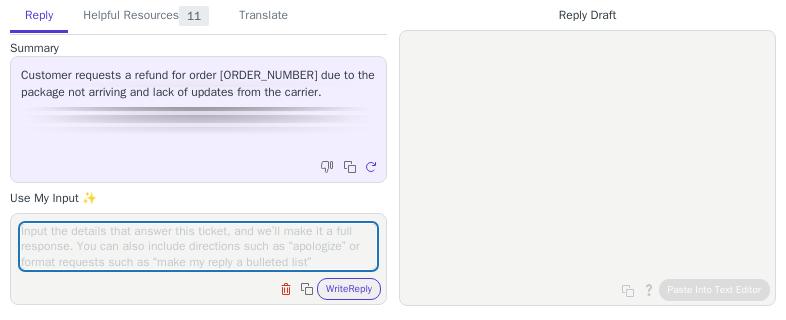 scroll, scrollTop: 0, scrollLeft: 0, axis: both 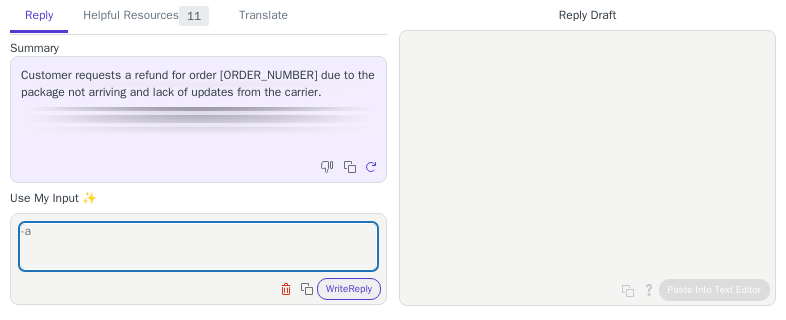 type on "-" 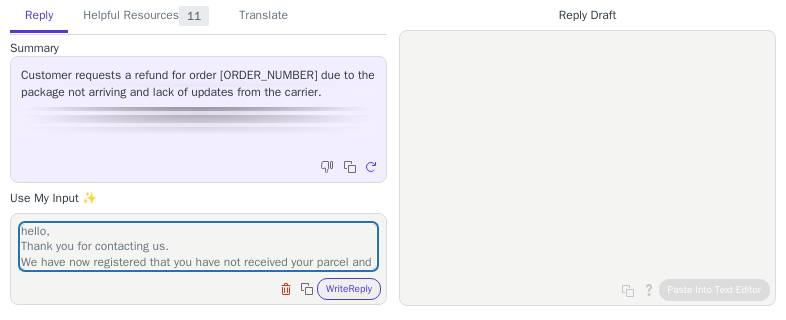 scroll, scrollTop: 170, scrollLeft: 0, axis: vertical 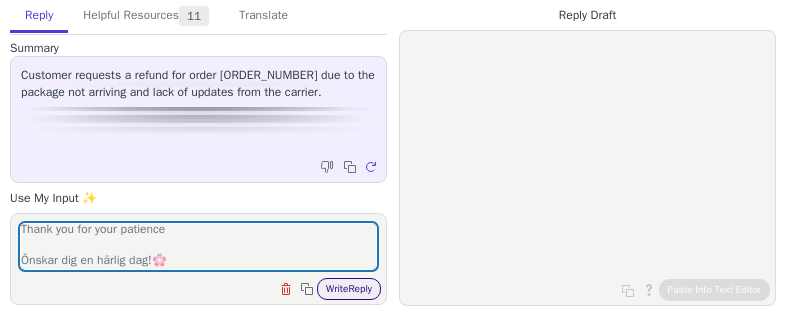 type on "hello,
Thank you for contacting us.
We have now registered that you have not received your parcel and will of course refund you.
Since the order was placed and paid via Amazon, the refund will be processed through your Amazon account. Amazon will then return the amount to the original payment method used – either your bank or credit card account.
Thank you for your patience
Önskar dig en härlig dag!🌸️" 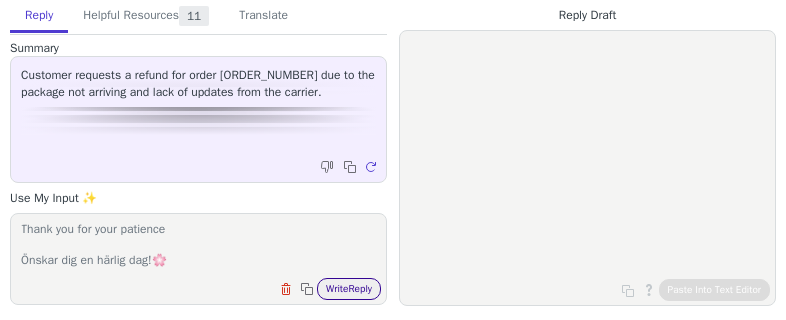 click on "Write  Reply" at bounding box center [349, 289] 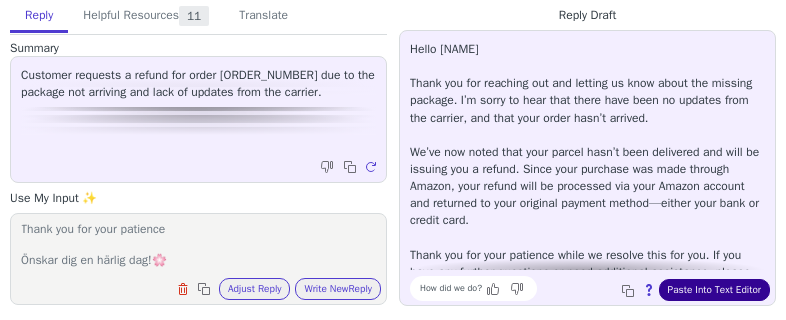 click on "Paste Into Text Editor" at bounding box center (714, 290) 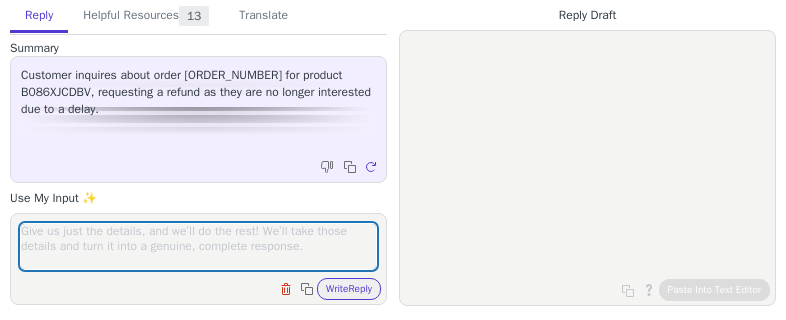 scroll, scrollTop: 0, scrollLeft: 0, axis: both 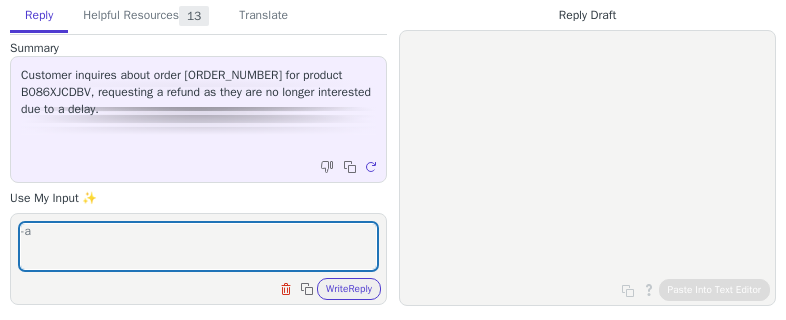 type on "-" 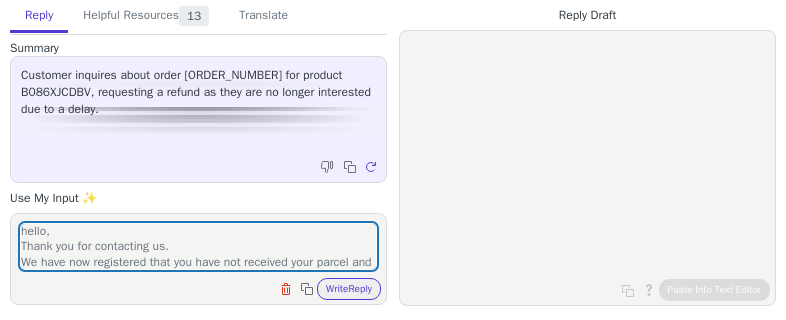 scroll, scrollTop: 170, scrollLeft: 0, axis: vertical 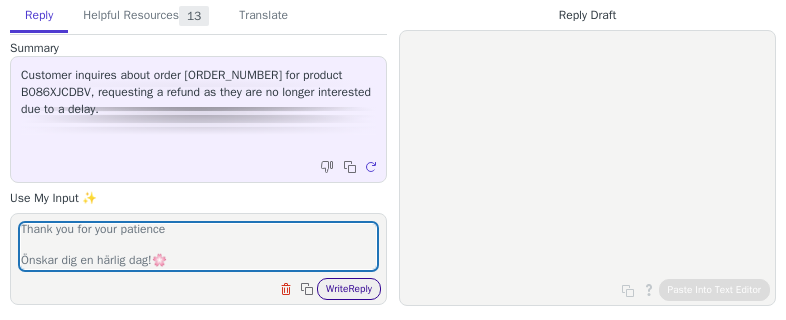 type on "hello,
Thank you for contacting us.
We have now registered that you have not received your parcel and will of course refund you.
Since the order was placed and paid via Amazon, the refund will be processed through your Amazon account. Amazon will then return the amount to the original payment method used – either your bank or credit card account.
Thank you for your patience
Önskar dig en härlig dag!🌸️" 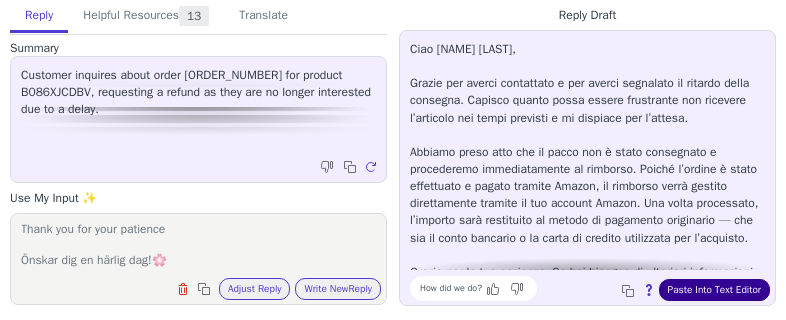click on "Paste Into Text Editor" at bounding box center (714, 290) 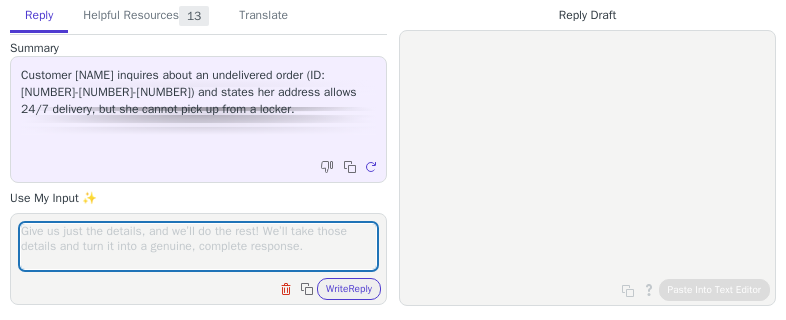 scroll, scrollTop: 0, scrollLeft: 0, axis: both 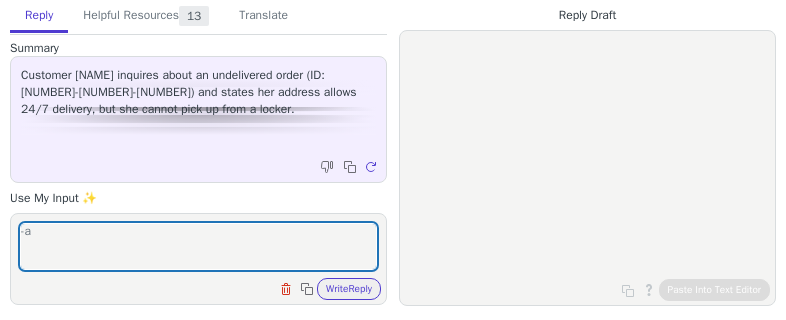 type on "-" 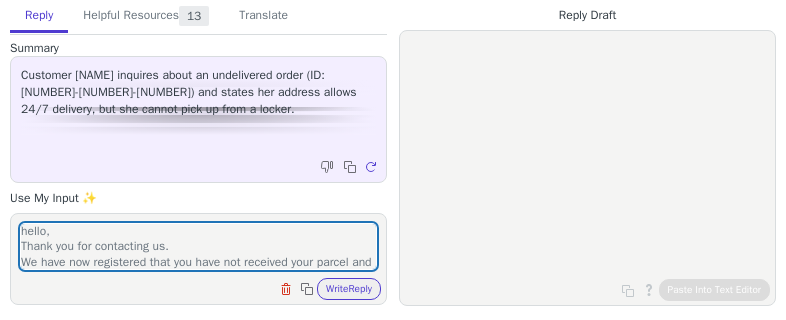 scroll, scrollTop: 170, scrollLeft: 0, axis: vertical 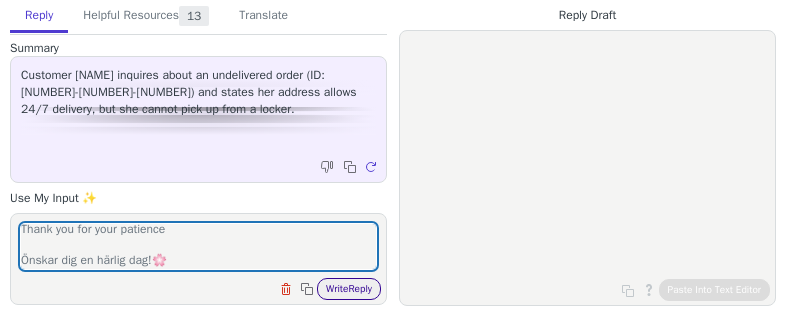 type on "hello,
Thank you for contacting us.
We have now registered that you have not received your parcel and will of course refund you.
Since the order was placed and paid via Amazon, the refund will be processed through your Amazon account. Amazon will then return the amount to the original payment method used – either your bank or credit card account.
Thank you for your patience
Önskar dig en härlig dag!🌸️" 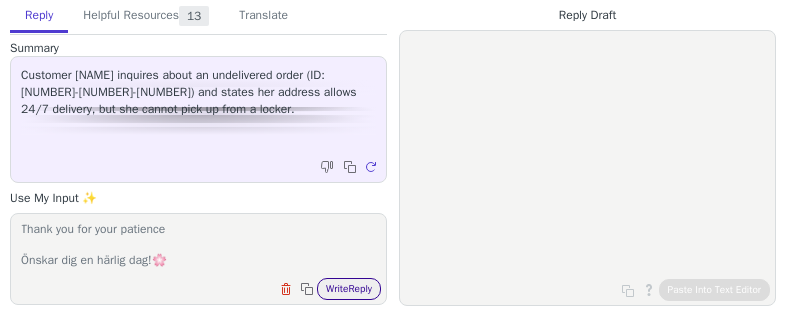 click on "Write  Reply" at bounding box center [349, 289] 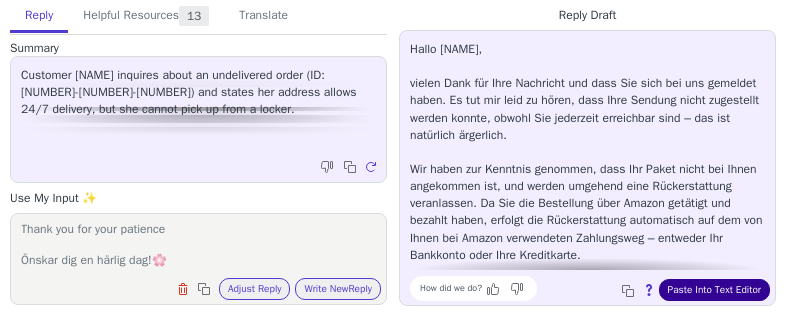 click on "Paste Into Text Editor" at bounding box center (714, 290) 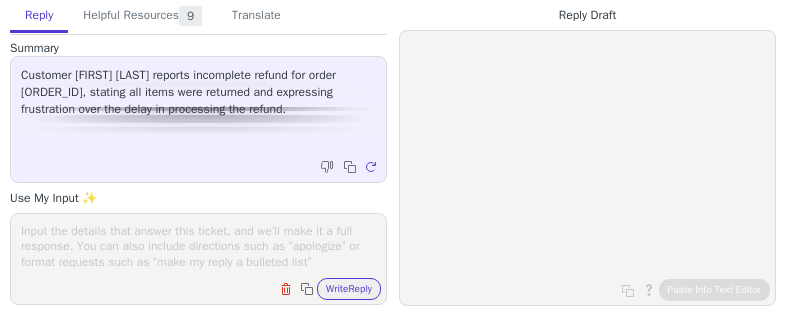 scroll, scrollTop: 0, scrollLeft: 0, axis: both 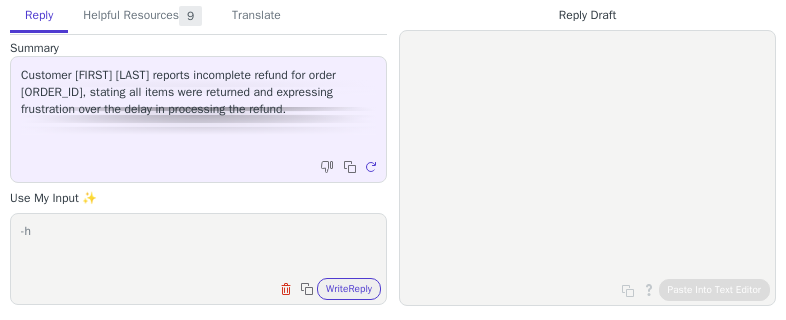 type on "-" 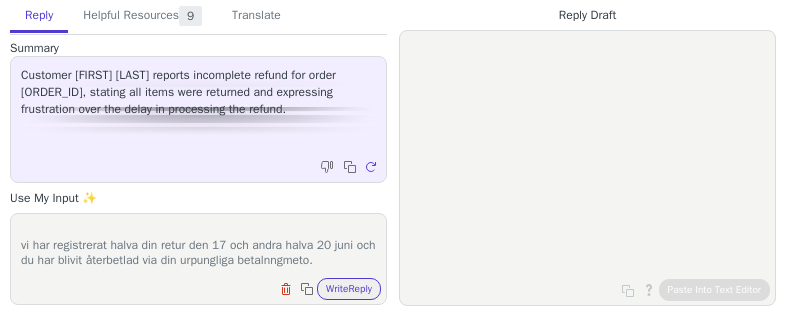 scroll, scrollTop: 78, scrollLeft: 0, axis: vertical 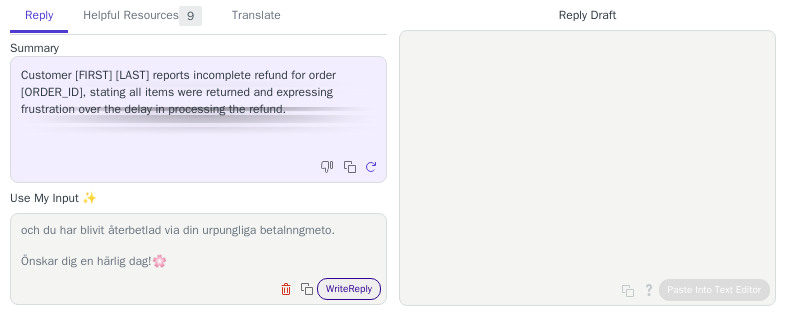 type on "Hej !
Tack för ditt meddelande.
vi har registrerat halva din retur den [DATE] och andra halva [DATE] och du har blivit återbetlad via din urpungliga betalnngmeto.
Önskar dig en härlig dag!🌸️" 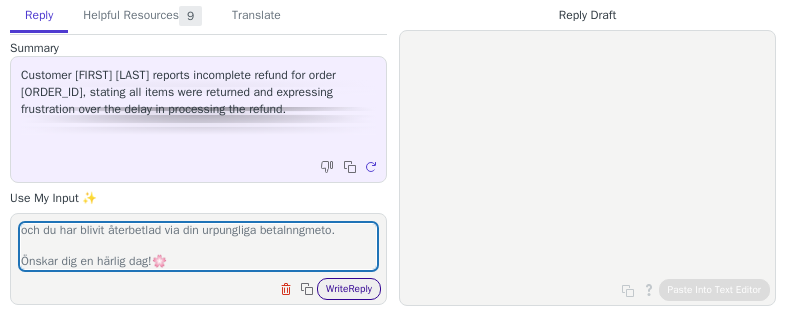 click on "Write  Reply" at bounding box center [349, 289] 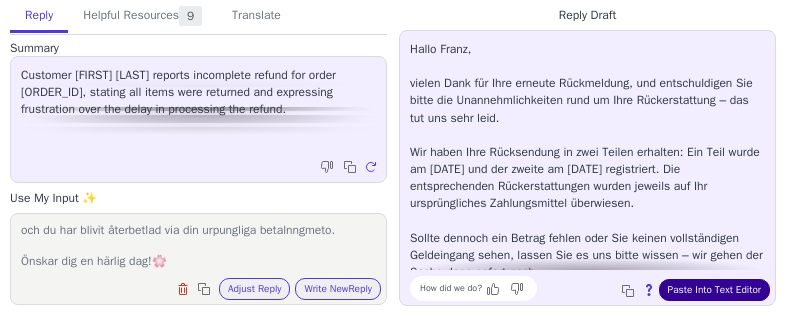 click on "Paste Into Text Editor" at bounding box center (714, 290) 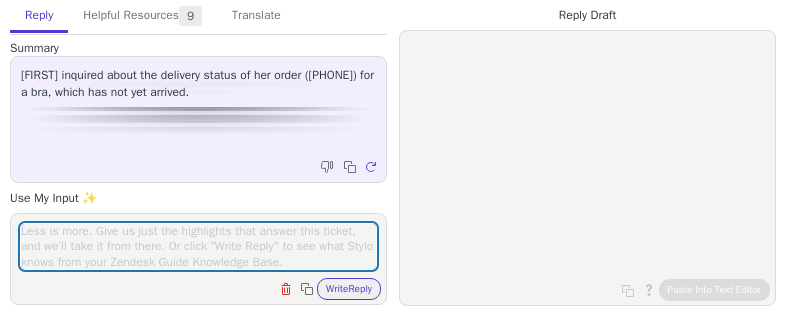 scroll, scrollTop: 0, scrollLeft: 0, axis: both 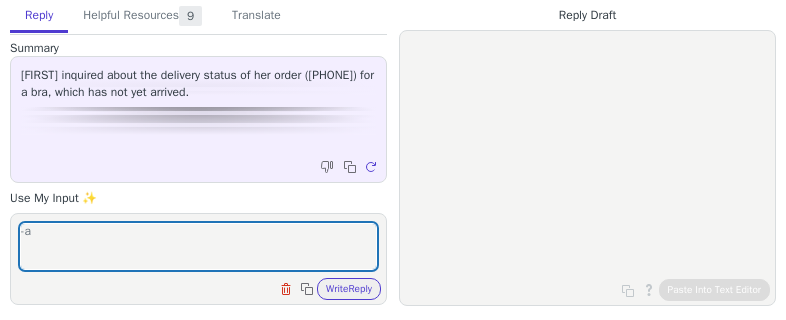 type on "-" 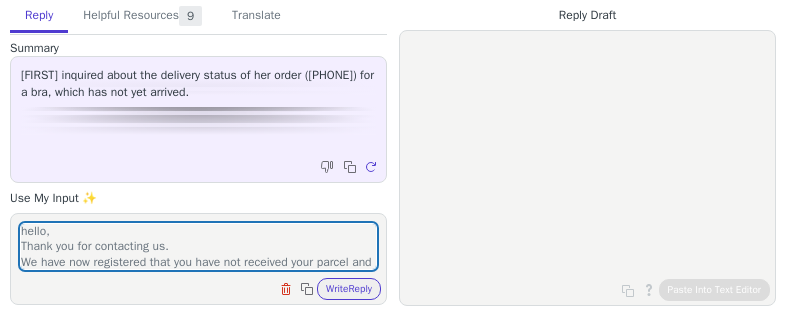 scroll, scrollTop: 170, scrollLeft: 0, axis: vertical 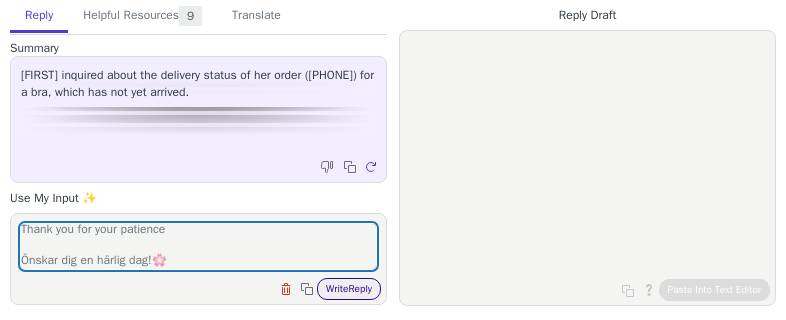 type on "hello,
Thank you for contacting us.
We have now registered that you have not received your parcel and will of course refund you.
Since the order was placed and paid via Amazon, the refund will be processed through your Amazon account. Amazon will then return the amount to the original payment method used – either your bank or credit card account.
Thank you for your patience
Önskar dig en härlig dag!🌸️" 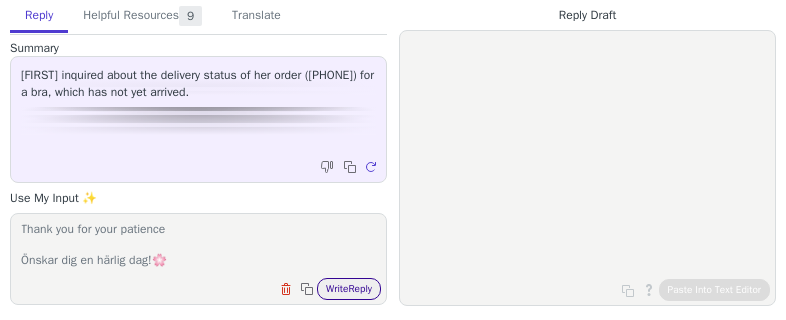 click on "Write  Reply" at bounding box center (349, 289) 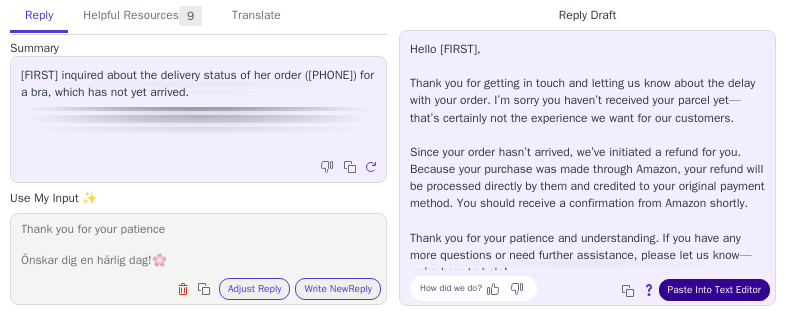 click on "Paste Into Text Editor" at bounding box center [714, 290] 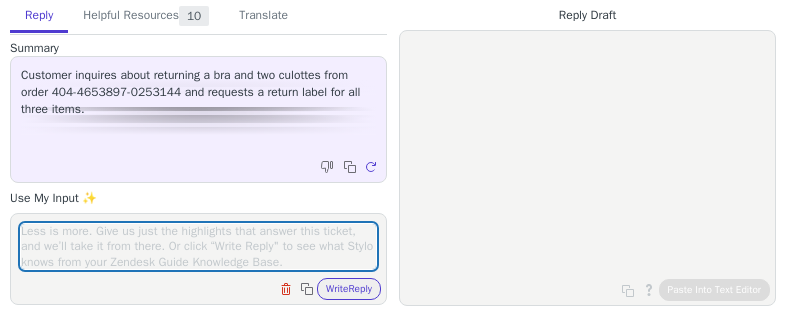 scroll, scrollTop: 0, scrollLeft: 0, axis: both 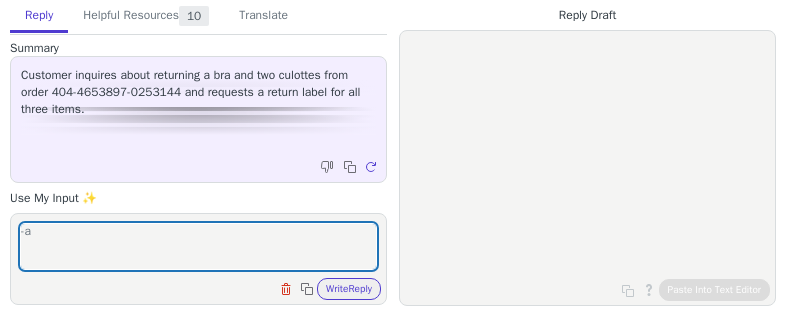 type on "-" 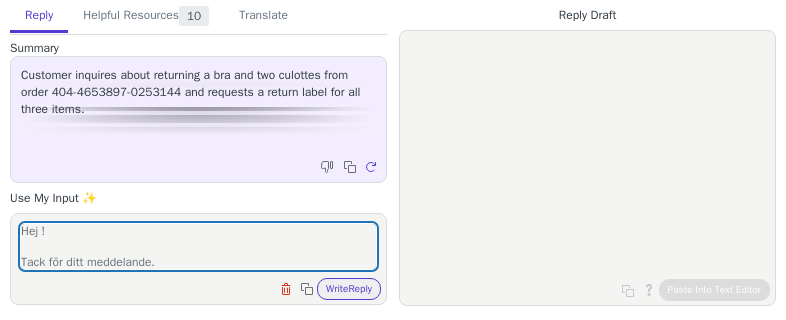 scroll, scrollTop: 170, scrollLeft: 0, axis: vertical 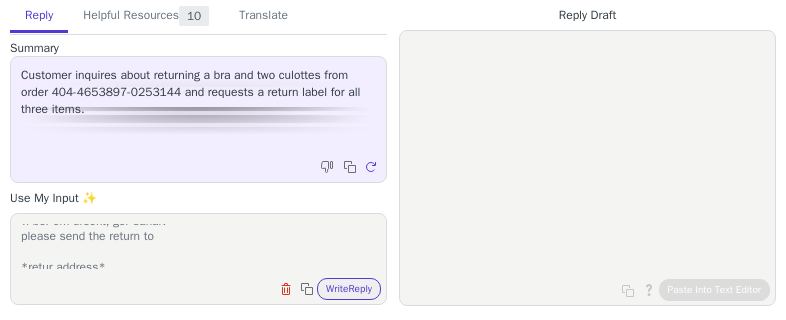 click on "Hej !
Tack för ditt meddelande.
vi ber om ursökt, gör såhär:
please send the return to
*retur address*
and do not forget to pay the postage. Registered is not necessary. Get back to us with the returncost and we  will then manually register your return and reimburse you for the return cost. Skicka med trorona även fast de ej går att regga som retur på amazone" at bounding box center [198, 246] 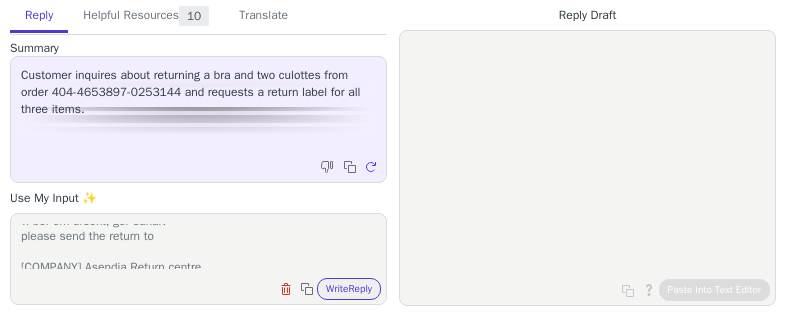 scroll, scrollTop: 154, scrollLeft: 0, axis: vertical 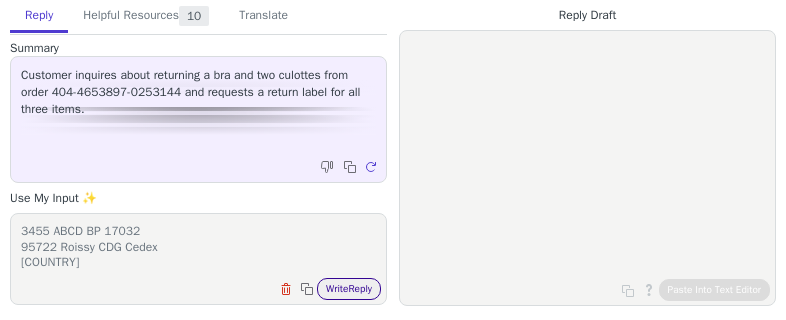type on "Hej !
Tack för ditt meddelande.
vi ber om ursökt, gör såhär:
please send the return to
LINEX Asendia Return centre
17 rue de la Belle Borne
Cargo 7 - Bay
3455 ABCD BP 17032
95722 Roissy CDG Cedex
France
and do not forget to pay the postage. Registered is not necessary. Get back to us with the returncost and we  will then manually register your return and reimburse you for the return cost. Skicka med trorona även fast de ej går att regga som retur på amazone" 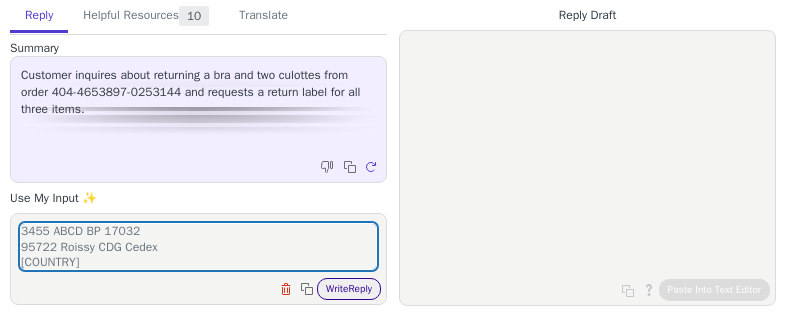 click on "Write  Reply" at bounding box center [349, 289] 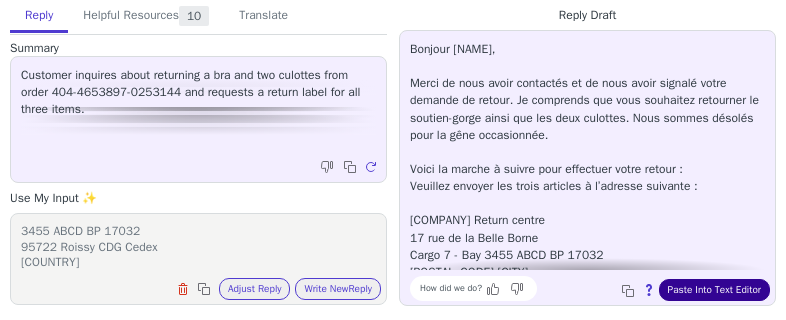 click on "Paste Into Text Editor" at bounding box center (714, 290) 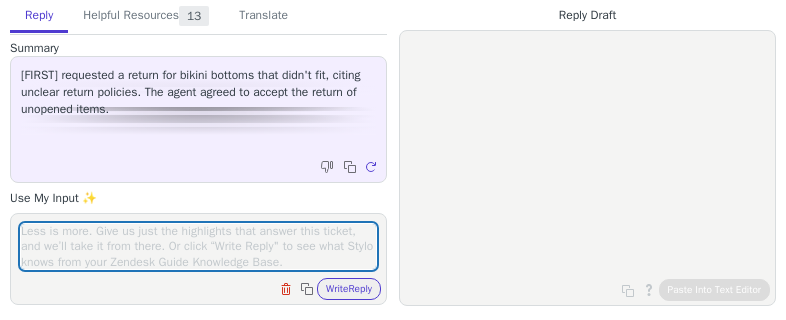 scroll, scrollTop: 0, scrollLeft: 0, axis: both 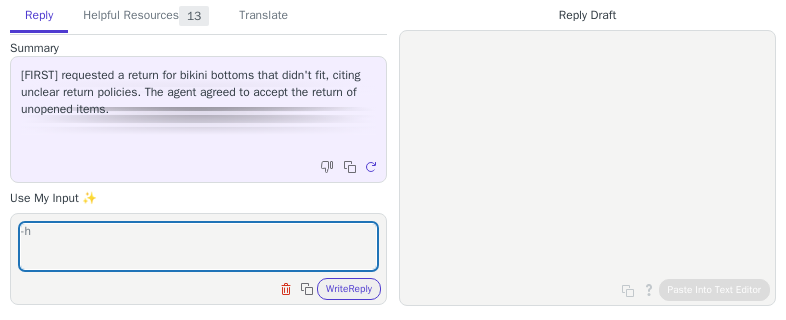 type on "-" 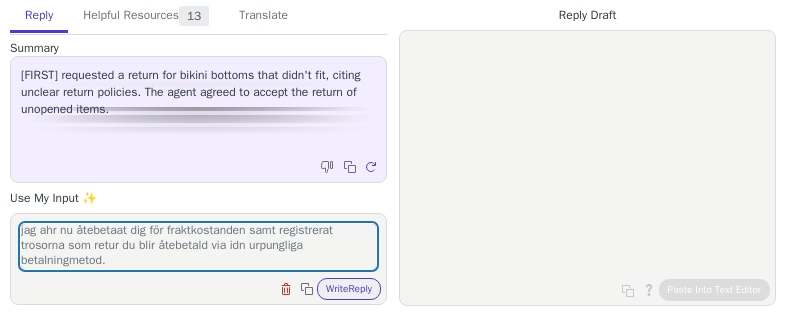 scroll, scrollTop: 93, scrollLeft: 0, axis: vertical 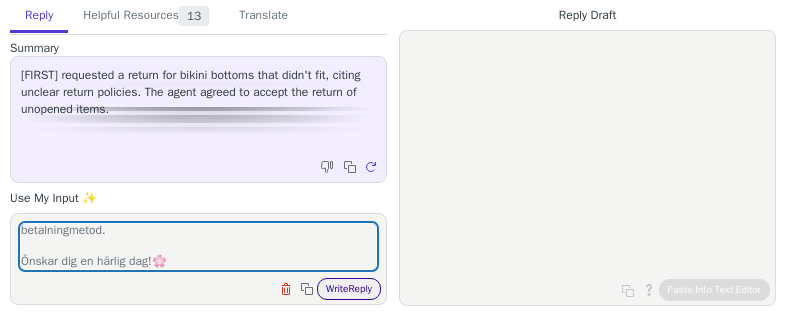 type on "Hej !
Tack för ditt meddelande.
jag ahr nu åtebetaat dig för fraktkostanden samt registrerat trosorna som retur du blir åtebetald via idn urpungliga betalningmetod.
Önskar dig en härlig dag!🌸️" 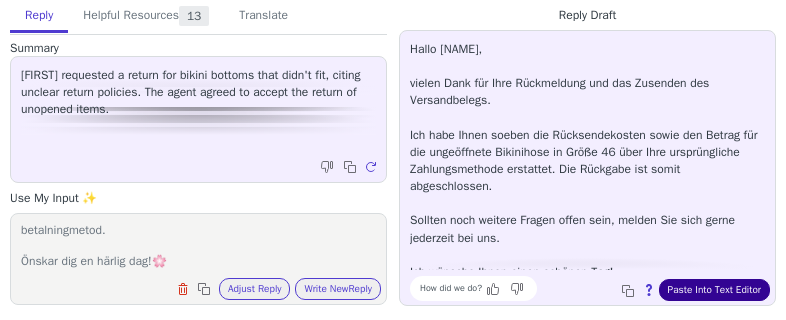 click on "Paste Into Text Editor" at bounding box center [714, 290] 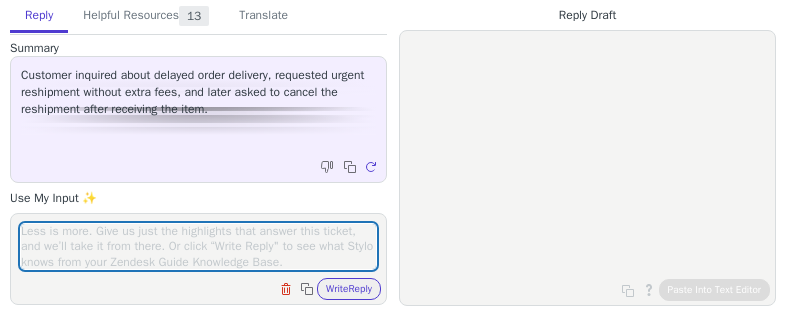 scroll, scrollTop: 0, scrollLeft: 0, axis: both 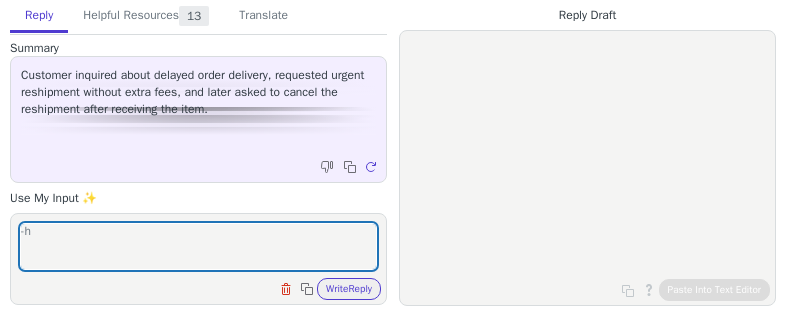 type on "-" 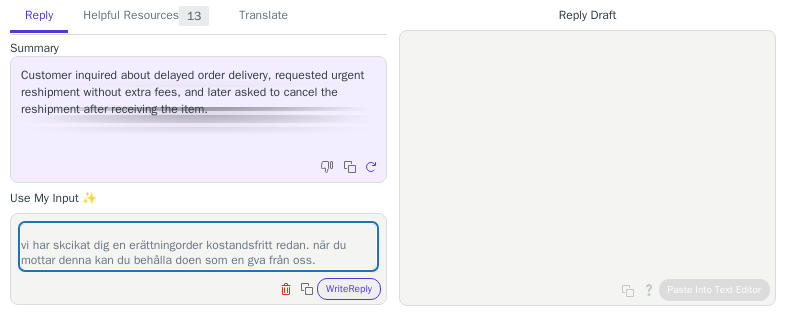 scroll, scrollTop: 78, scrollLeft: 0, axis: vertical 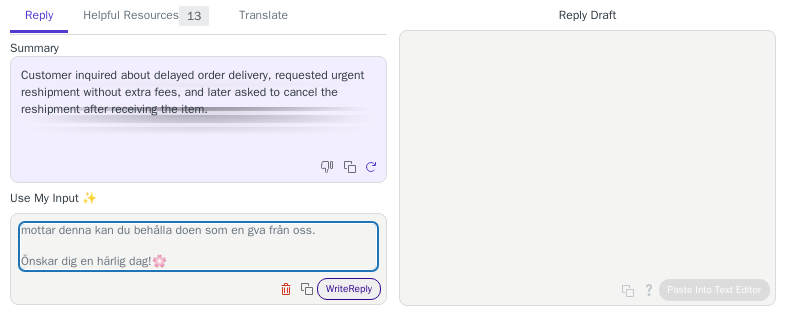 type on "Hej !
Tack för ditt meddelande.
vi har skcikat dig en erättningorder kostandsfritt redan. när du mottar denna kan du behålla doen som en gva från oss.
Önskar dig en härlig dag!🌸️" 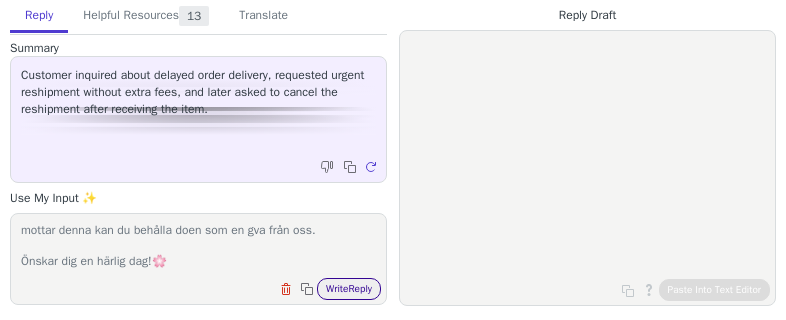 click on "Write  Reply" at bounding box center [349, 289] 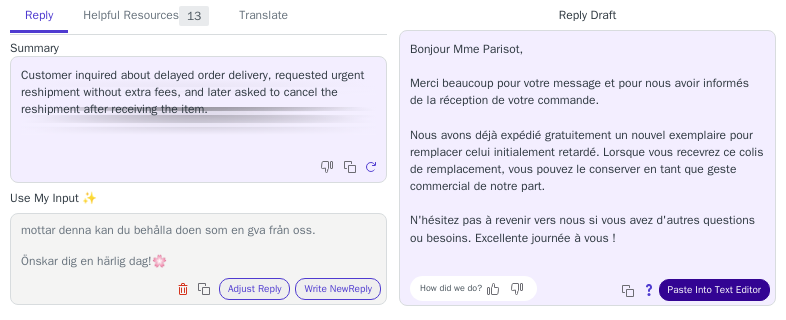 click on "Paste Into Text Editor" at bounding box center [714, 290] 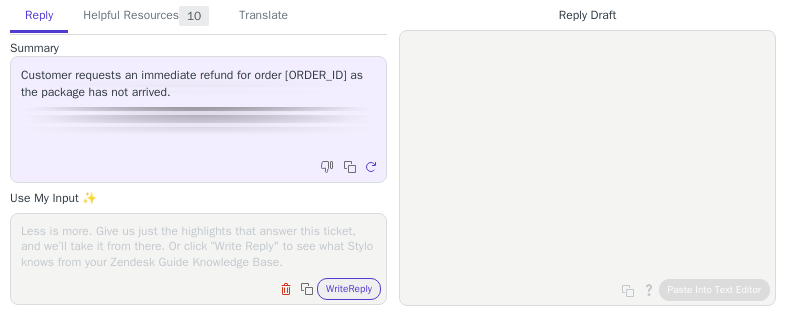 scroll, scrollTop: 0, scrollLeft: 0, axis: both 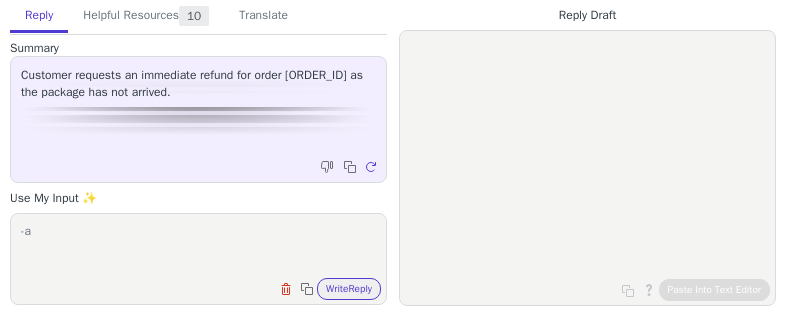 type on "-" 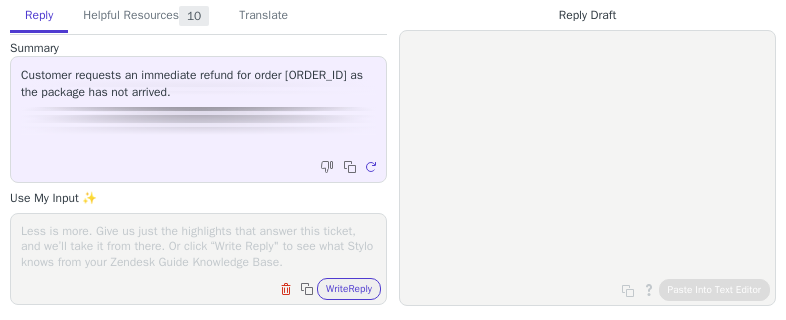 paste on "hello,
Thank you for contacting us.
We have now registered that you have not received your parcel and will of course refund you.
Since the order was placed and paid via Amazon, the refund will be processed through your Amazon account. Amazon will then return the amount to the original payment method used – either your bank or credit card account.
Thank you for your patience
Önskar dig en härlig dag!🌸️" 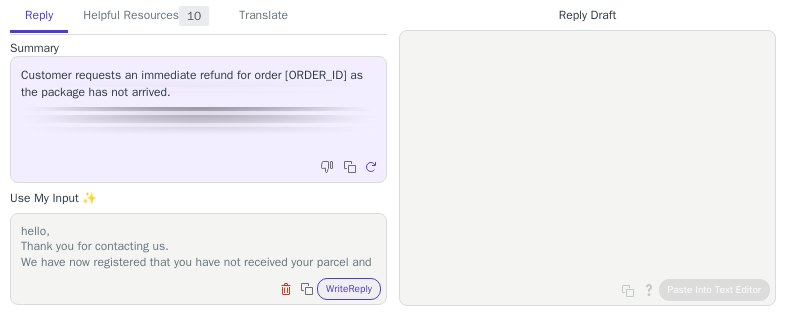 scroll, scrollTop: 170, scrollLeft: 0, axis: vertical 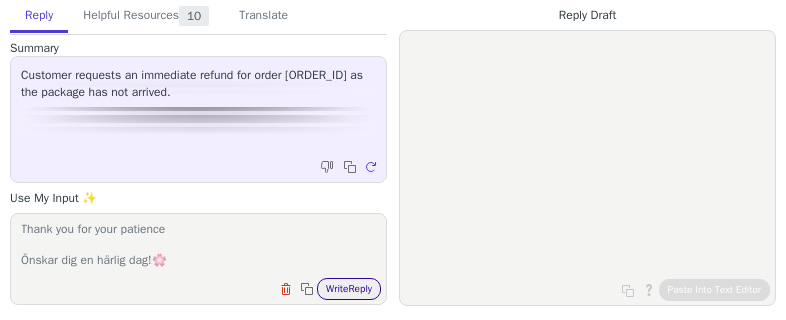 type on "hello,
Thank you for contacting us.
We have now registered that you have not received your parcel and will of course refund you.
Since the order was placed and paid via Amazon, the refund will be processed through your Amazon account. Amazon will then return the amount to the original payment method used – either your bank or credit card account.
Thank you for your patience
Önskar dig en härlig dag!🌸️" 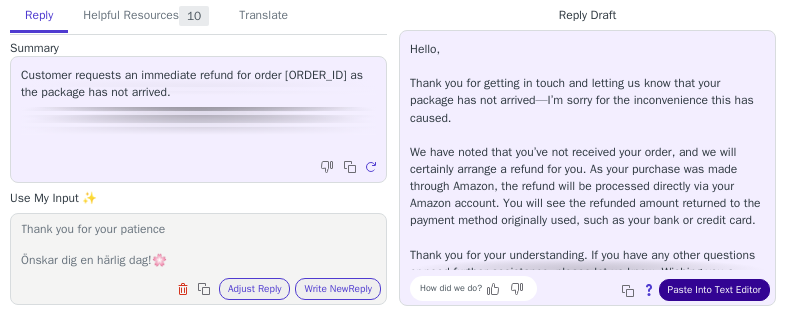 click on "Paste Into Text Editor" at bounding box center [714, 290] 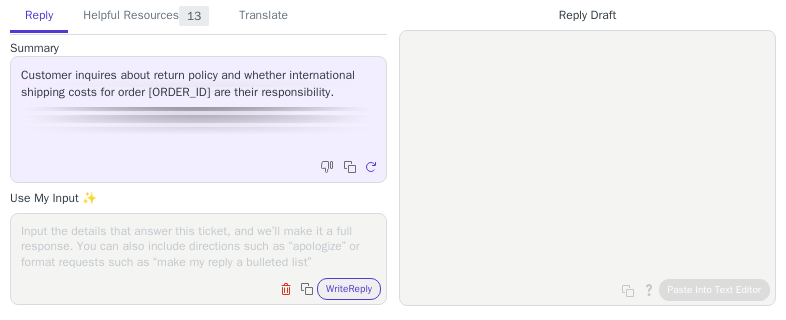 scroll, scrollTop: 0, scrollLeft: 0, axis: both 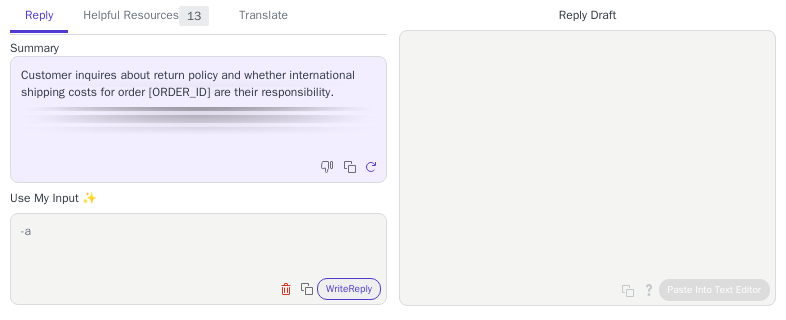 type on "-" 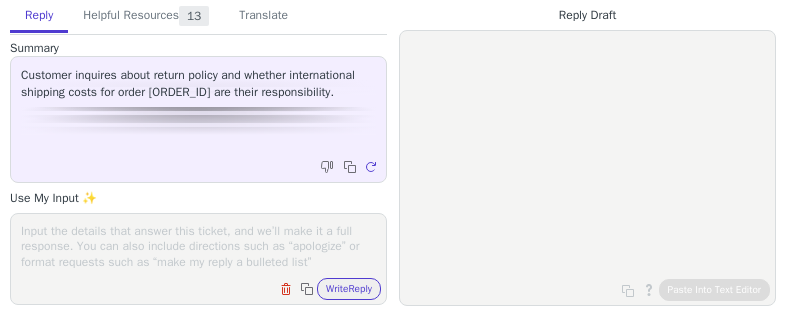 paste on "Please print out a pre-paid return label from the Amazon Return Center. If this is not possible, please send the return to :
*retur address*
and do not forget to pay the postage. Registered is not necessary. Get back to us with the returncost and we  will then manually register your return and reimburse you for the return cost." 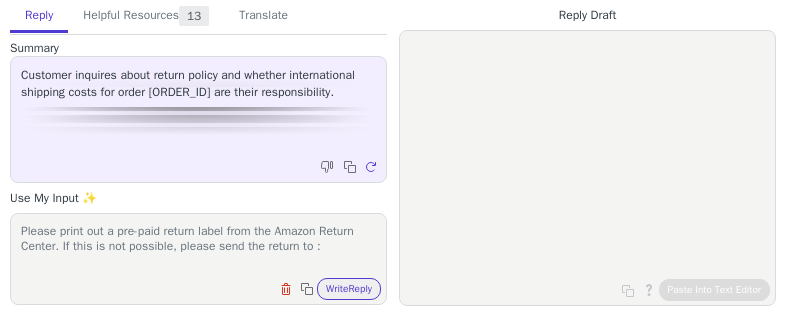 scroll, scrollTop: 93, scrollLeft: 0, axis: vertical 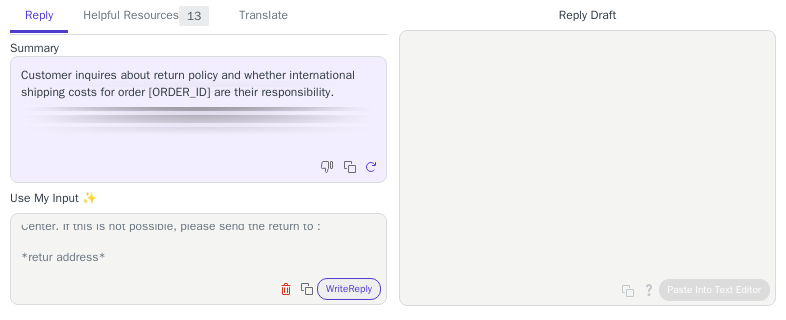 click on "Please print out a pre-paid return label from the Amazon Return Center. If this is not possible, please send the return to :
*retur address*
and do not forget to pay the postage. Registered is not necessary. Get back to us with the returncost and we  will then manually register your return and reimburse you for the return cost." at bounding box center (198, 246) 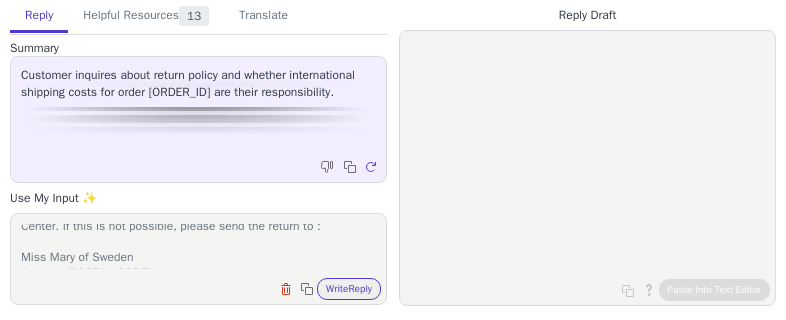 scroll, scrollTop: 62, scrollLeft: 0, axis: vertical 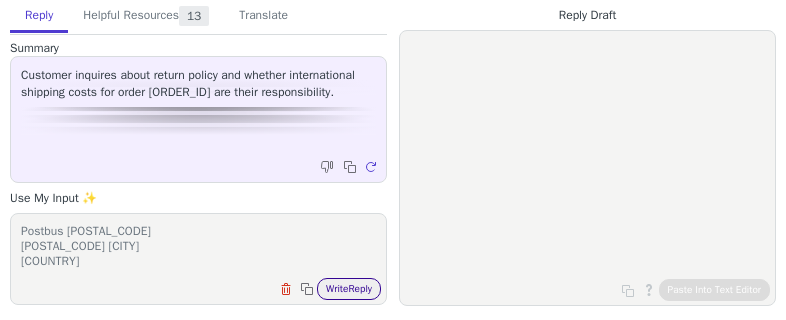 type on "Please print out a pre-paid return label from the Amazon Return Center. If this is not possible, please send the return to :
Miss Mary of Sweden
Postbus 9710
5602 LS EINDHOVEN
Nederland
and do not forget to pay the postage. Registered is not necessary. Get back to us with the returncost and we  will then manually register your return and reimburse you for the return cost." 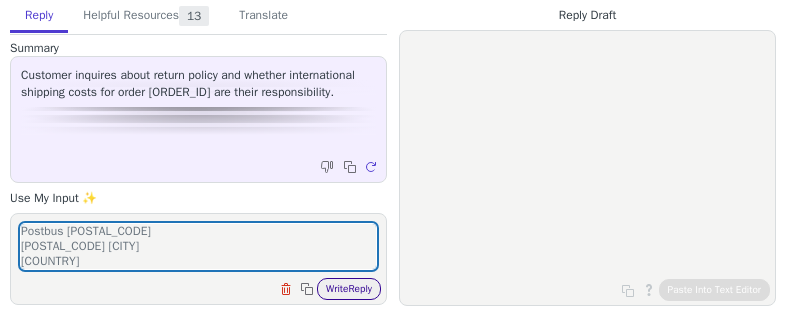 click on "Write  Reply" at bounding box center [349, 289] 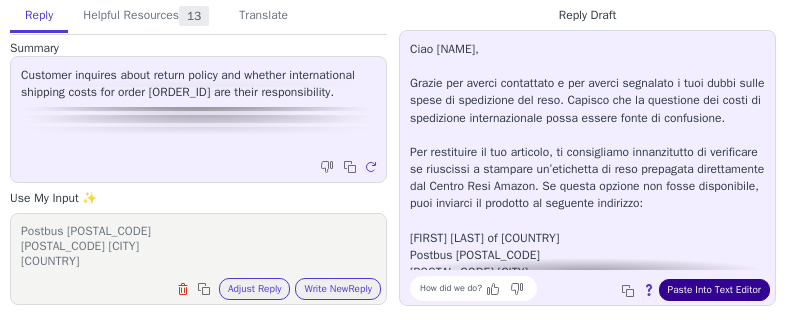 click on "Paste Into Text Editor" at bounding box center [714, 290] 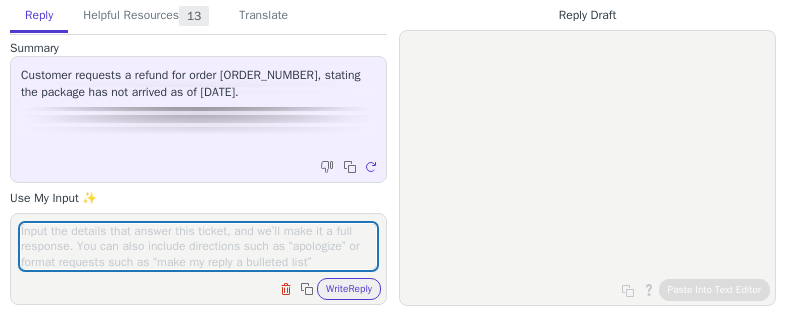 click at bounding box center (198, 246) 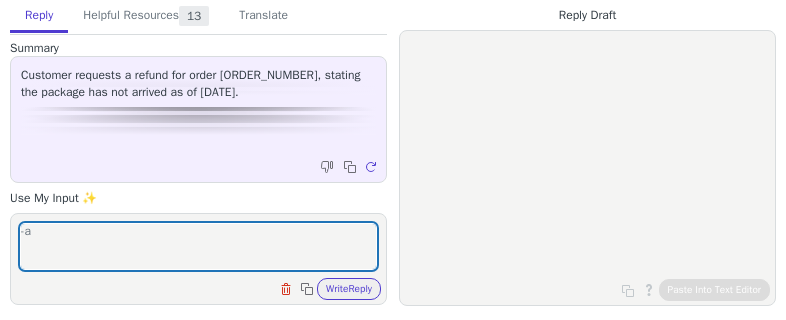 type on "-" 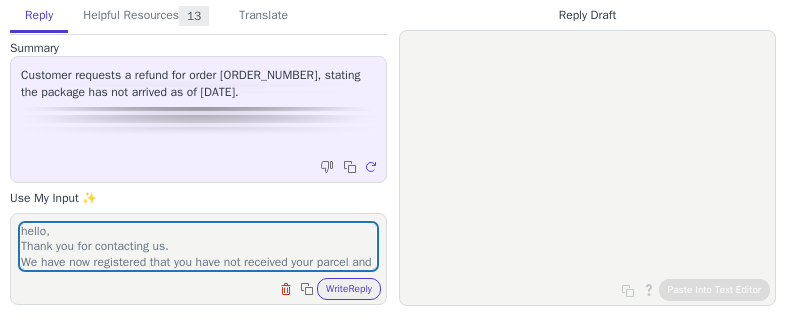 scroll, scrollTop: 170, scrollLeft: 0, axis: vertical 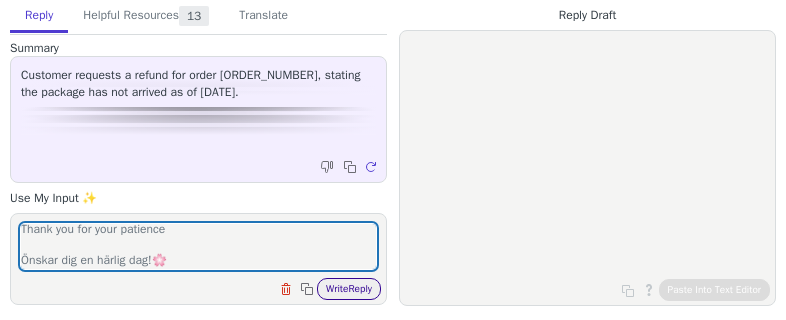 type on "hello,
Thank you for contacting us.
We have now registered that you have not received your parcel and will of course refund you.
Since the order was placed and paid via Amazon, the refund will be processed through your Amazon account. Amazon will then return the amount to the original payment method used – either your bank or credit card account.
Thank you for your patience
Önskar dig en härlig dag!🌸️" 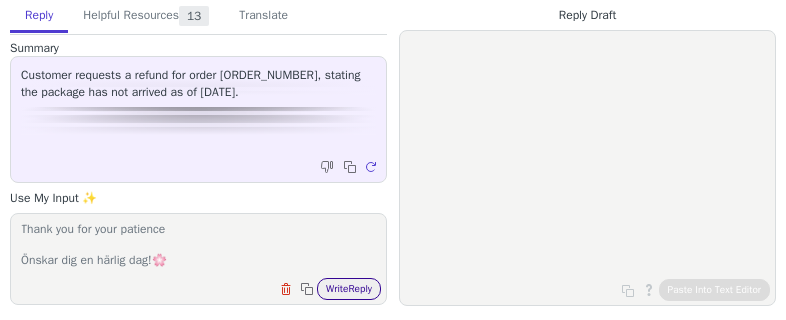 click on "Write  Reply" at bounding box center (349, 289) 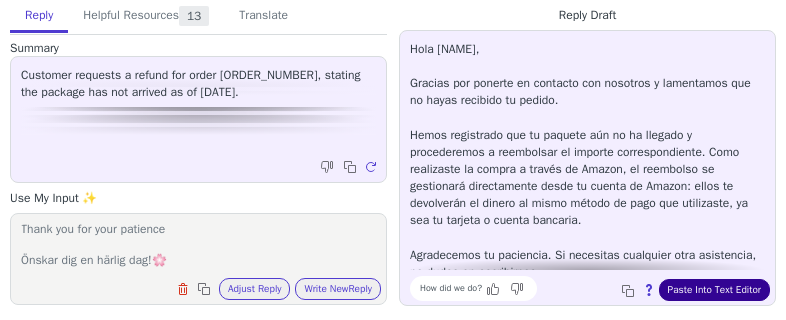 click on "Paste Into Text Editor" at bounding box center (714, 290) 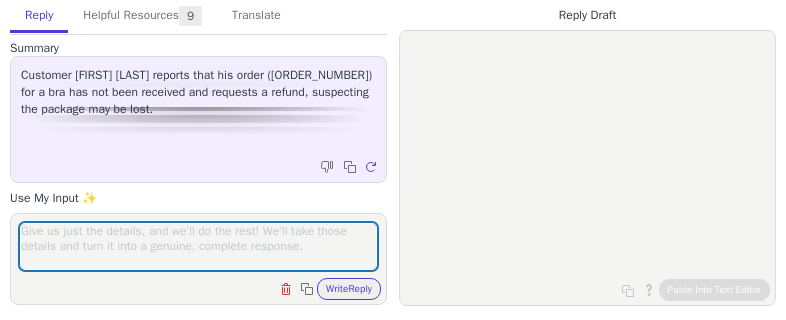 click at bounding box center (198, 246) 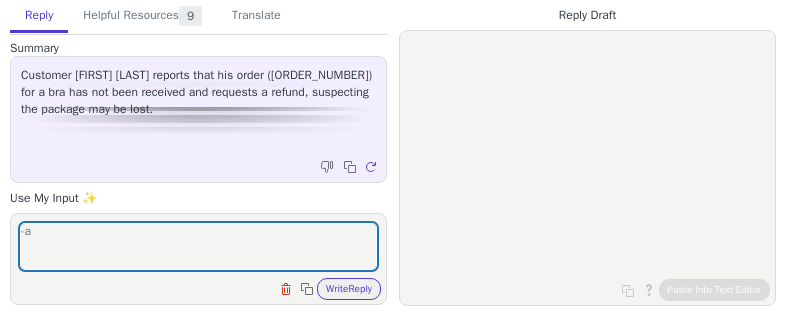type on "-" 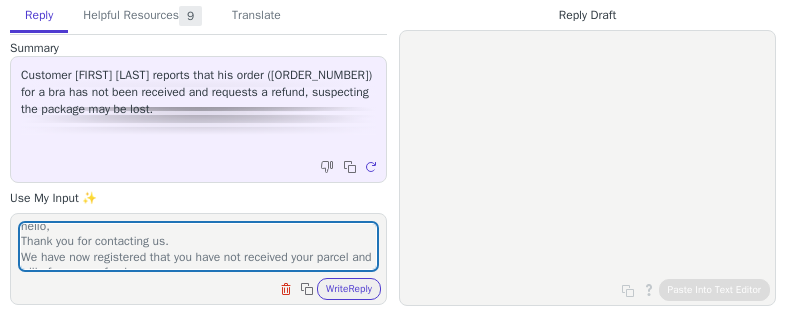 scroll, scrollTop: 0, scrollLeft: 0, axis: both 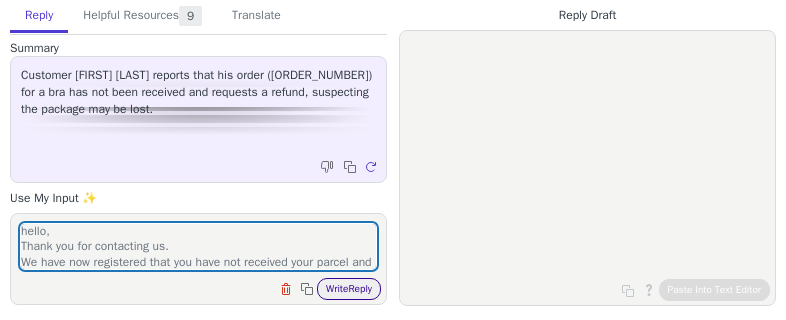 type on "hello,
Thank you for contacting us.
We have now registered that you have not received your parcel and will of course refund you.
Since the order was placed and paid via Amazon, the refund will be processed through your Amazon account. Amazon will then return the amount to the original payment method used – either your bank or credit card account.
Thank you for your patience
Önskar dig en härlig dag!🌸️" 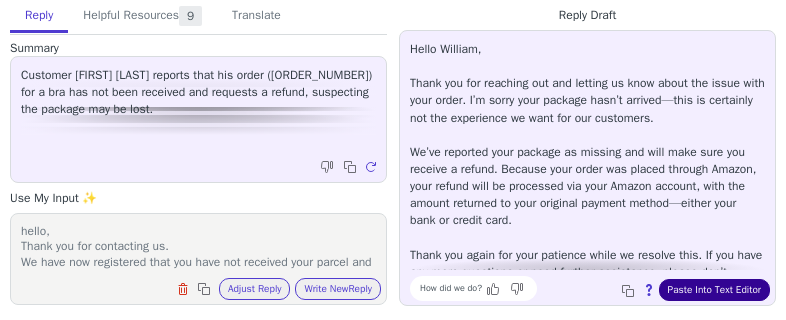 click on "Paste Into Text Editor" at bounding box center (714, 290) 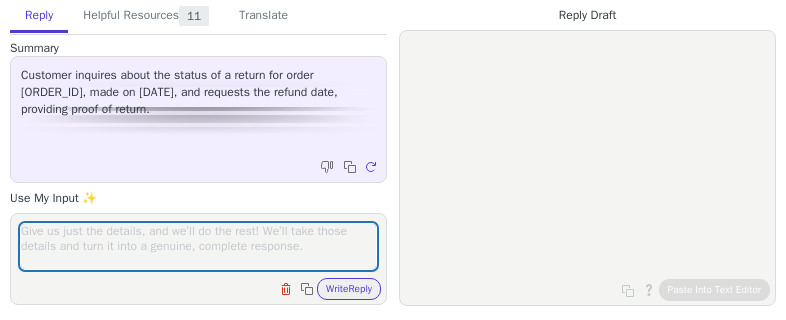 click at bounding box center (198, 246) 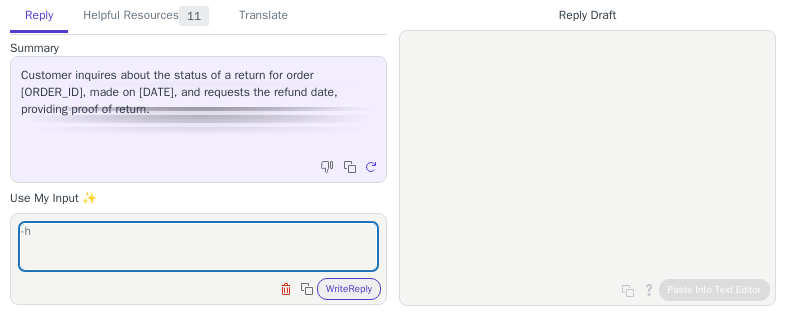 type on "-" 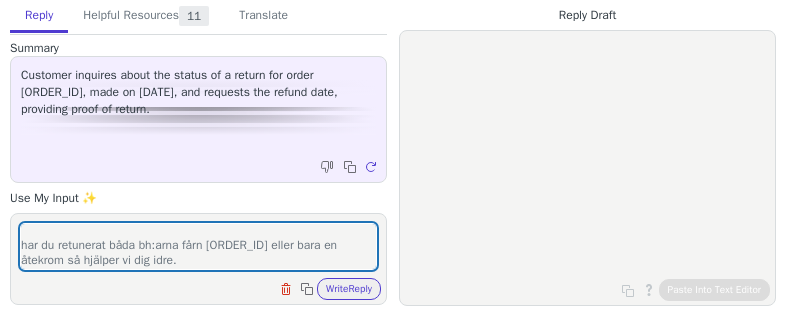 scroll, scrollTop: 78, scrollLeft: 0, axis: vertical 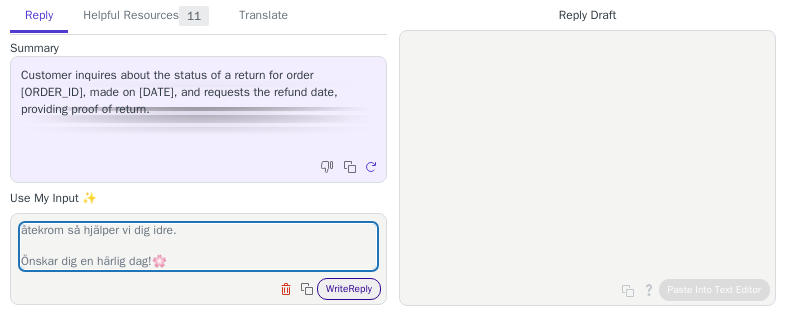 type on "Hej !
Tack för ditt meddelande.
har du retunerat båda bh:arna fårn 405-6465725-8978707 eller bara en åtekrom så hjälper vi dig idre.
Önskar dig en härlig dag!🌸️" 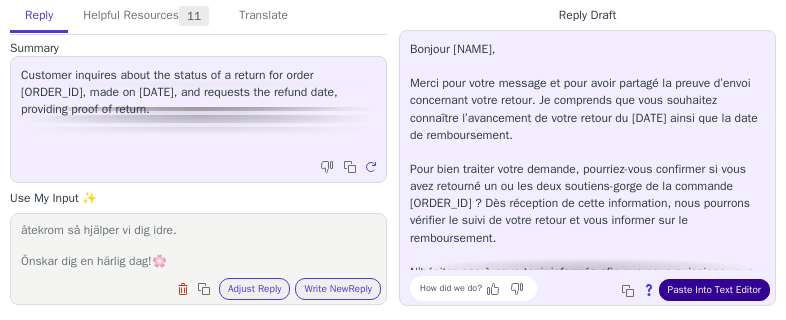 click on "Paste Into Text Editor" at bounding box center (714, 290) 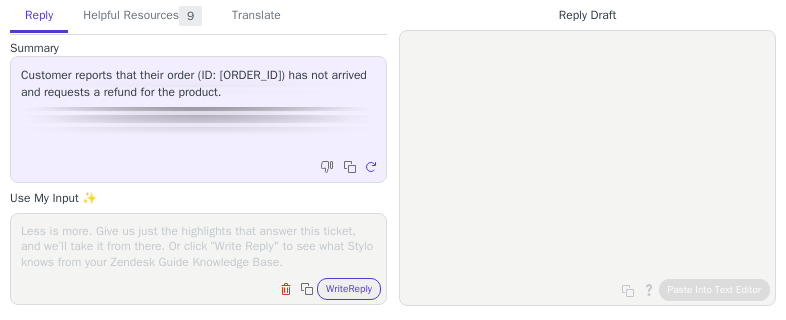 scroll, scrollTop: 0, scrollLeft: 0, axis: both 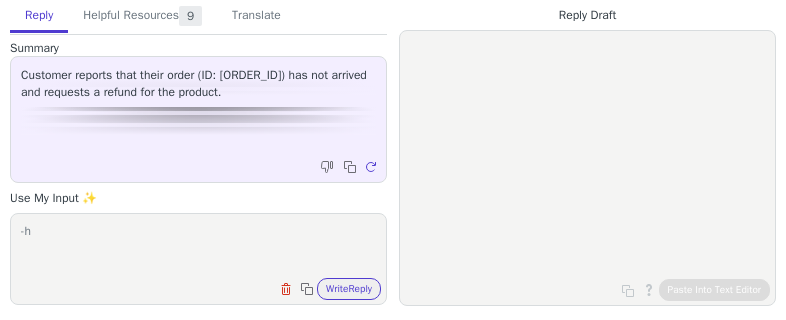 type on "-" 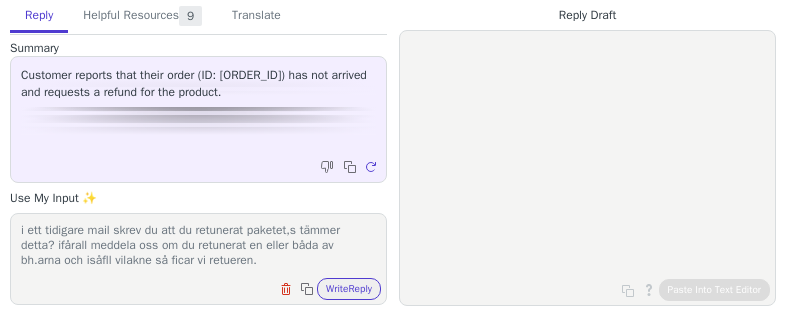 scroll, scrollTop: 93, scrollLeft: 0, axis: vertical 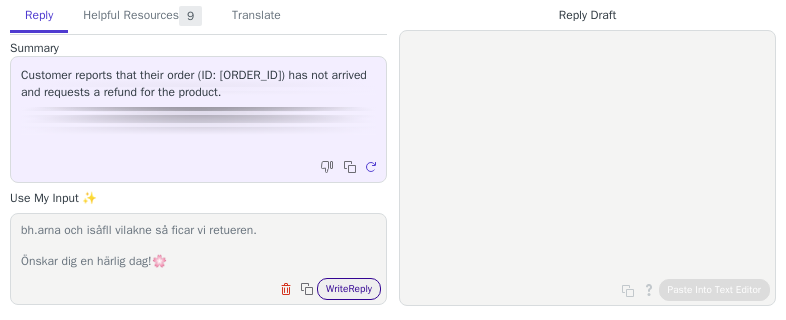 type on "Hej !
Tack för ditt meddelande.
i ett tidigare mail skrev du att du retunerat paketet,s tämmer detta? ifårall meddela oss om du retunerat en eller båda av bh.arna och isåfll vilakne så ficar vi retueren.
Önskar dig en härlig dag!🌸️" 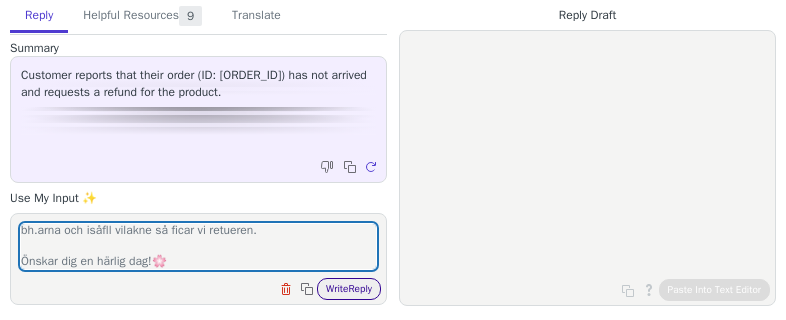 click on "Write  Reply" at bounding box center (349, 289) 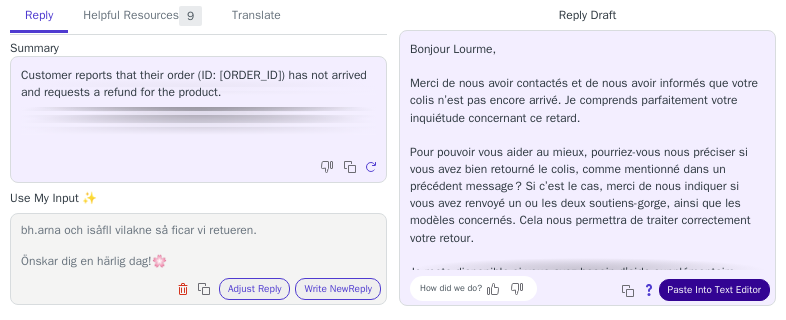 click on "Paste Into Text Editor" at bounding box center (714, 290) 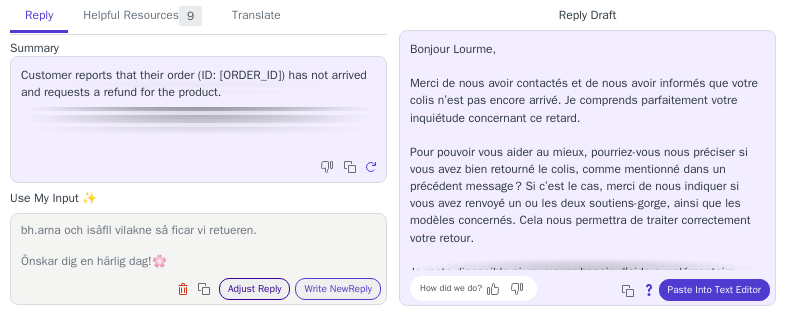 click on "Adjust Reply" at bounding box center [255, 289] 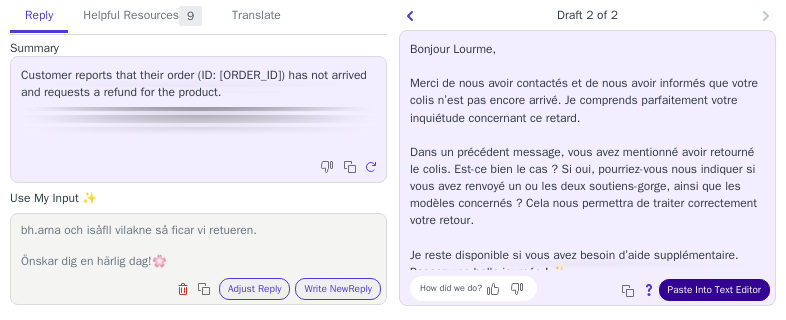 click on "Paste Into Text Editor" at bounding box center (714, 290) 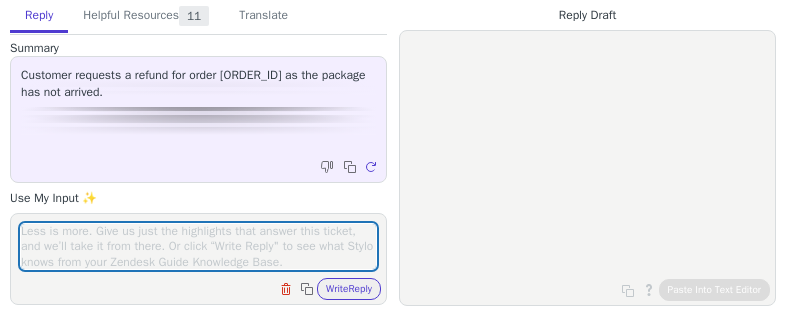 scroll, scrollTop: 0, scrollLeft: 0, axis: both 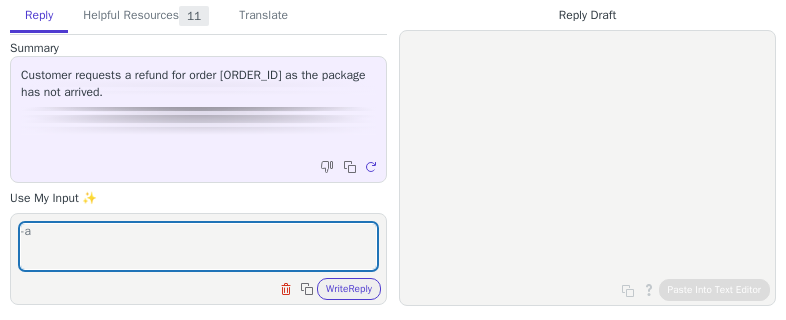 type on "-" 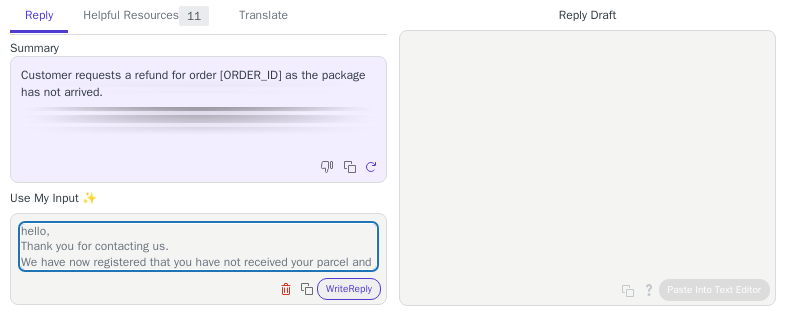 scroll, scrollTop: 170, scrollLeft: 0, axis: vertical 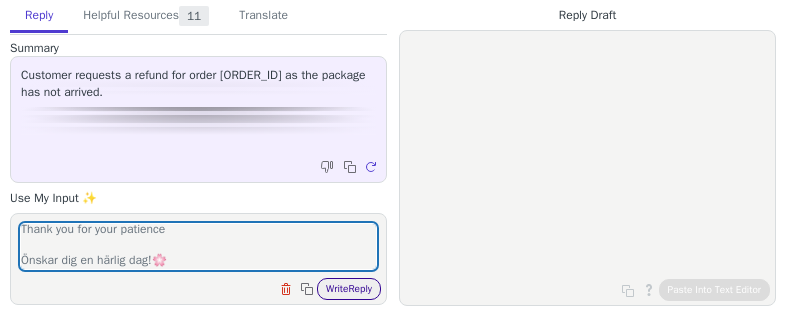 type on "hello,
Thank you for contacting us.
We have now registered that you have not received your parcel and will of course refund you.
Since the order was placed and paid via Amazon, the refund will be processed through your Amazon account. Amazon will then return the amount to the original payment method used – either your bank or credit card account.
Thank you for your patience
Önskar dig en härlig dag!🌸️" 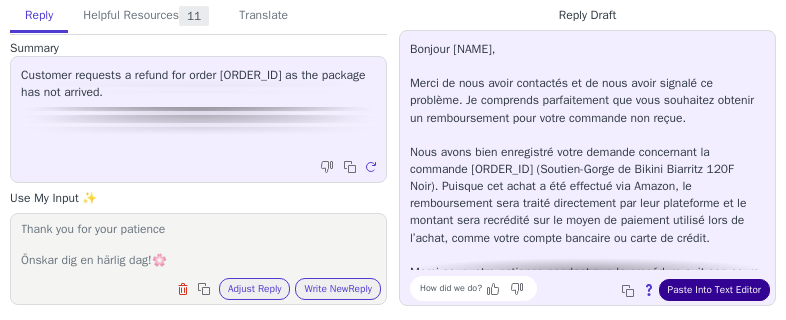 click on "Paste Into Text Editor" at bounding box center [714, 290] 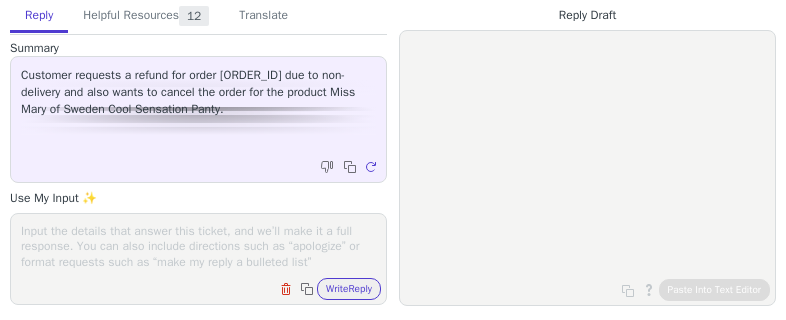 scroll, scrollTop: 0, scrollLeft: 0, axis: both 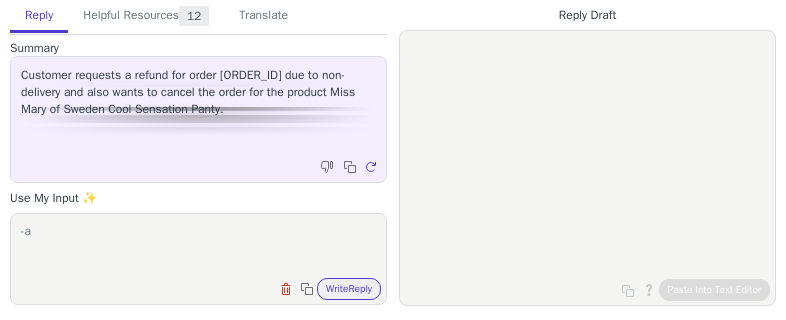 type on "-" 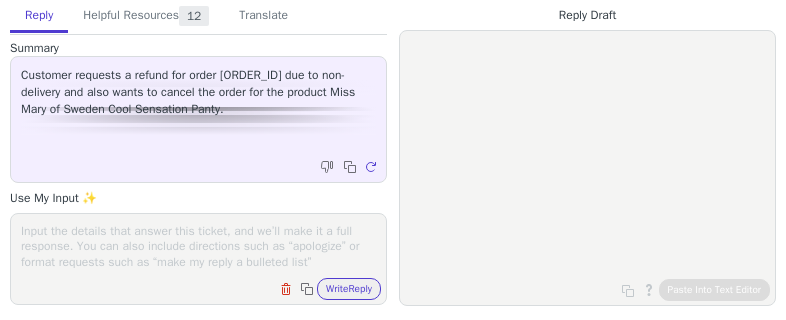 paste on "hello,
Thank you for contacting us.
We have now registered that you have not received your parcel and will of course refund you.
Since the order was placed and paid via Amazon, the refund will be processed through your Amazon account. Amazon will then return the amount to the original payment method used – either your bank or credit card account.
Thank you for your patience
Önskar dig en härlig dag!🌸️" 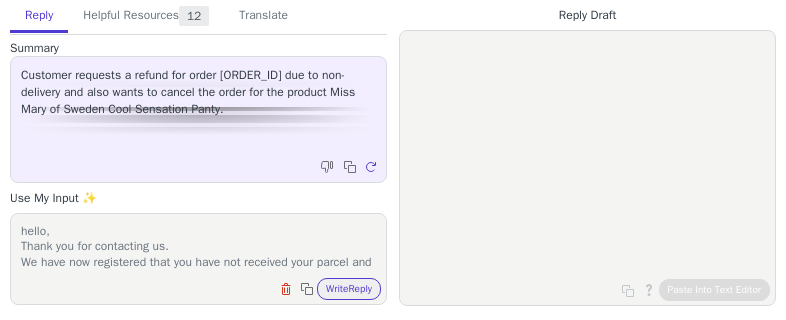 scroll, scrollTop: 170, scrollLeft: 0, axis: vertical 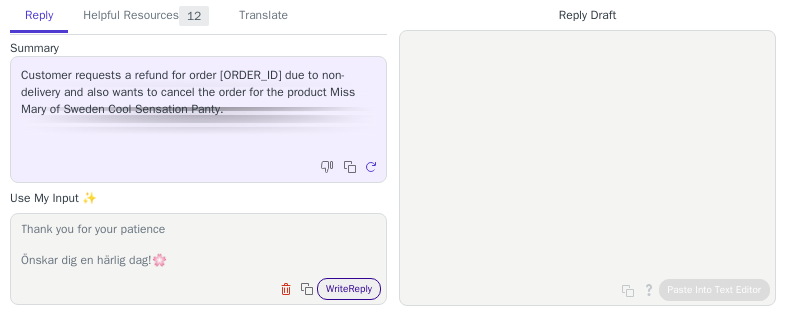 type on "hello,
Thank you for contacting us.
We have now registered that you have not received your parcel and will of course refund you.
Since the order was placed and paid via Amazon, the refund will be processed through your Amazon account. Amazon will then return the amount to the original payment method used – either your bank or credit card account.
Thank you for your patience
Önskar dig en härlig dag!🌸️" 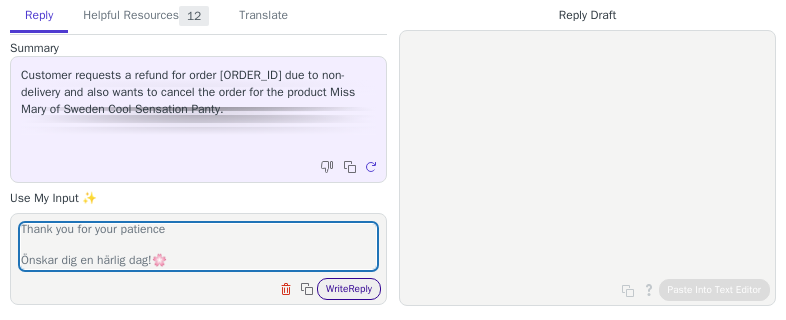 click on "Write  Reply" at bounding box center (349, 289) 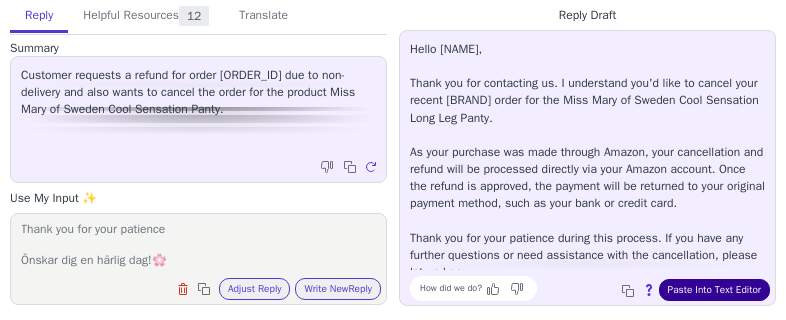 click on "Paste Into Text Editor" at bounding box center [714, 290] 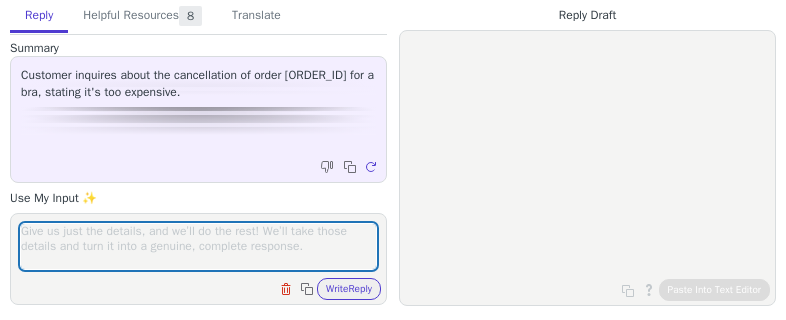 scroll, scrollTop: 0, scrollLeft: 0, axis: both 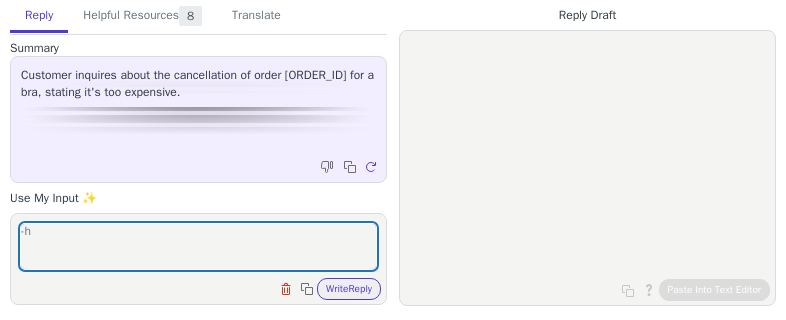 type on "-" 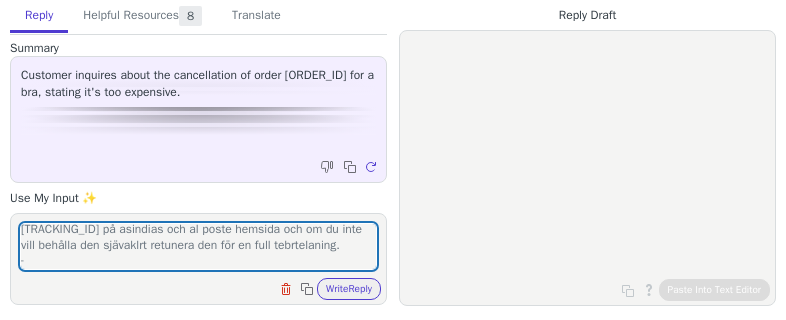 scroll, scrollTop: 123, scrollLeft: 0, axis: vertical 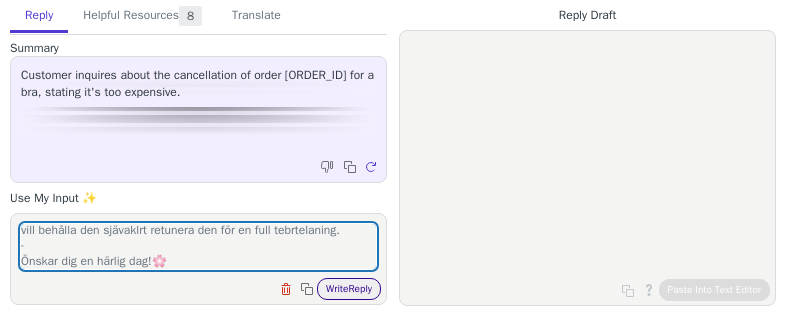 type on "Hej !
Tack för ditt meddelande.
din order har inte amuuleratsd en är påvg till dom och beräkans leverera sinom dom nrämaste dgarana. du kan språa dne med [TRACKING_ID] på asindias och al poste hemsida och om du inte vill behålla den sjävaklrt retunera den för en full tebrtelaning.
-
Önskar dig en härlig dag!🌸️" 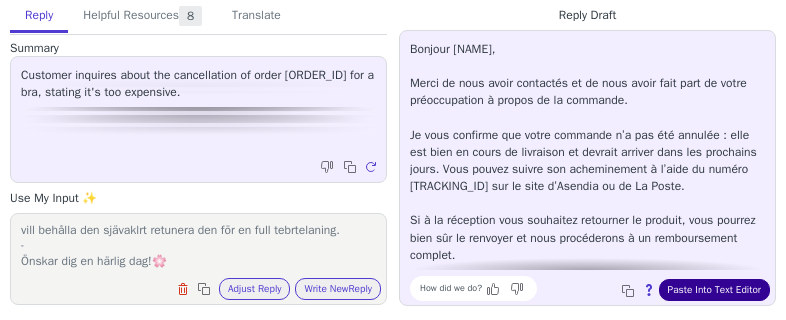 click on "Paste Into Text Editor" at bounding box center [714, 290] 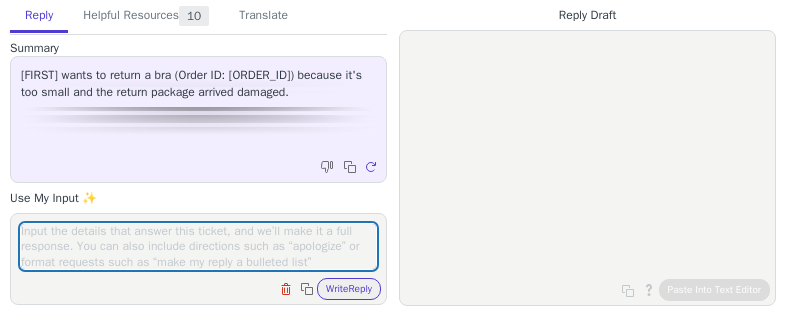 click at bounding box center (198, 246) 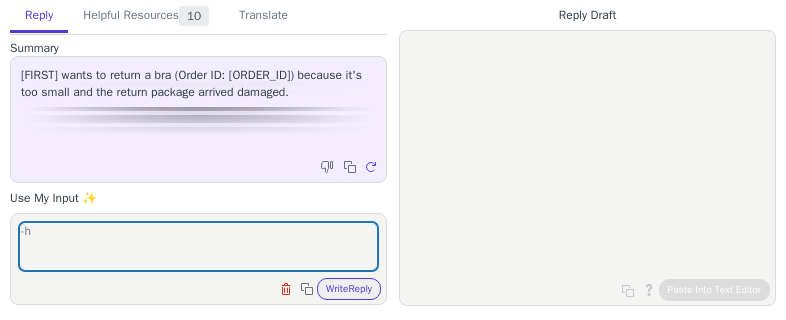 type on "-" 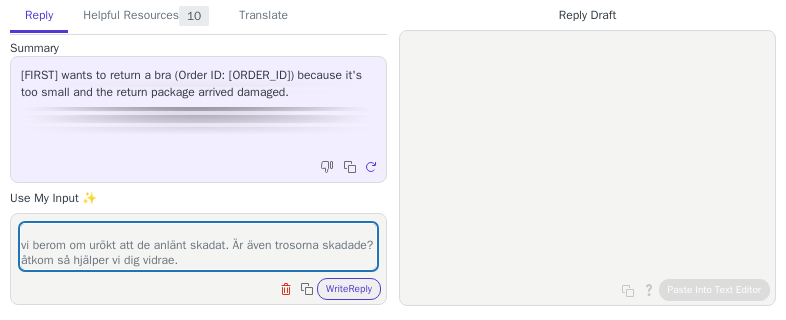 scroll, scrollTop: 78, scrollLeft: 0, axis: vertical 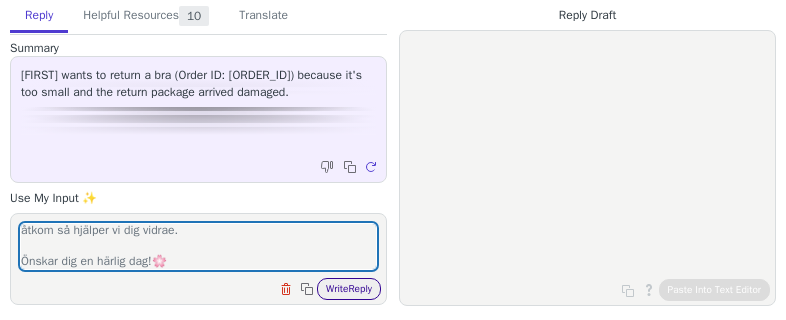 type on "Hej !
Tack för ditt meddelande.
vi berom om urökt att de anlänt skadat. Är även trosorna skadade? åtkom så hjälper vi dig vidrae.
Önskar dig en härlig dag!🌸️" 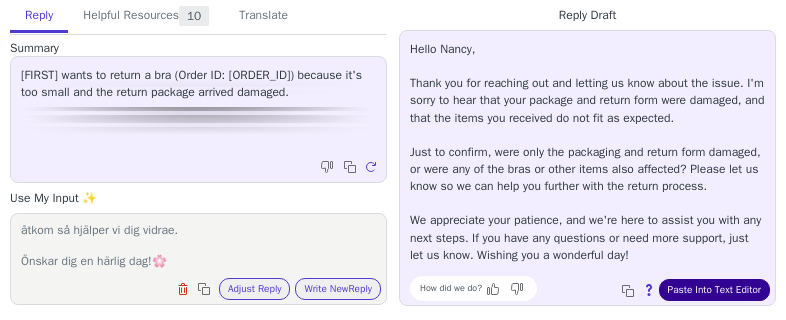 click on "Paste Into Text Editor" at bounding box center (714, 290) 